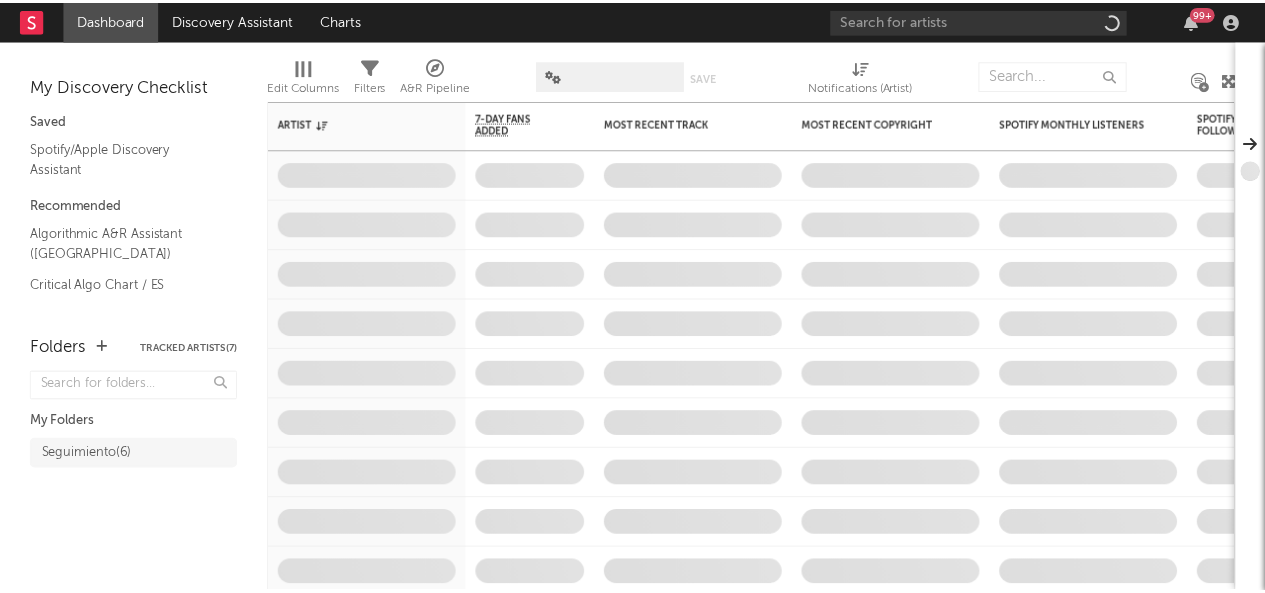 scroll, scrollTop: 0, scrollLeft: 0, axis: both 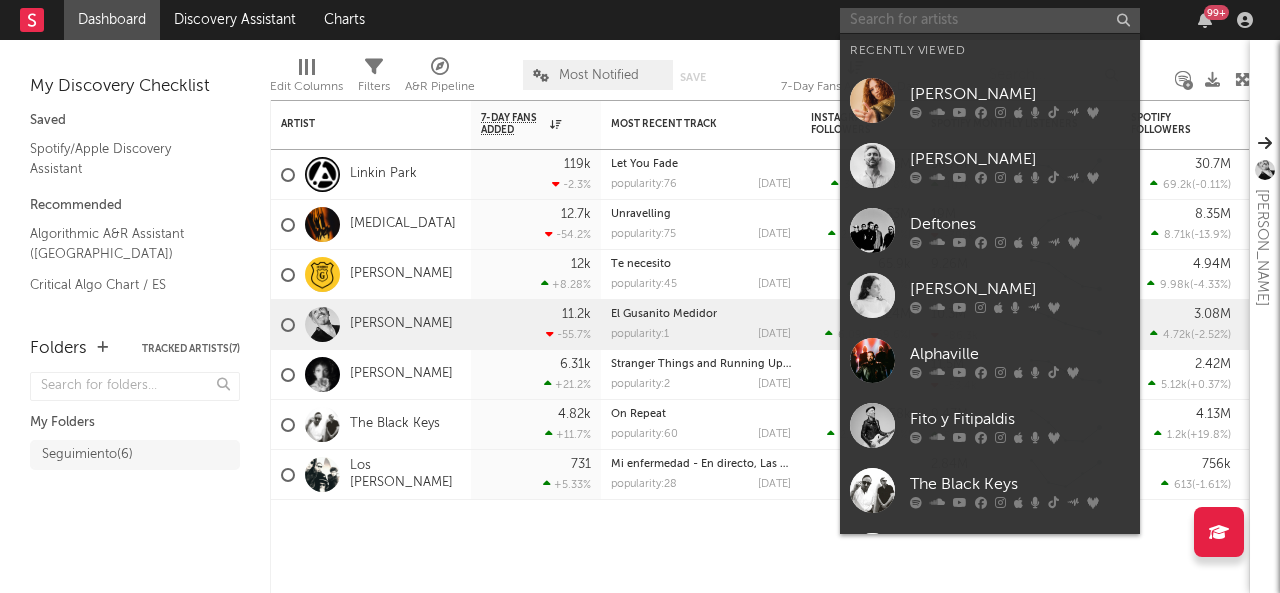 click at bounding box center [990, 20] 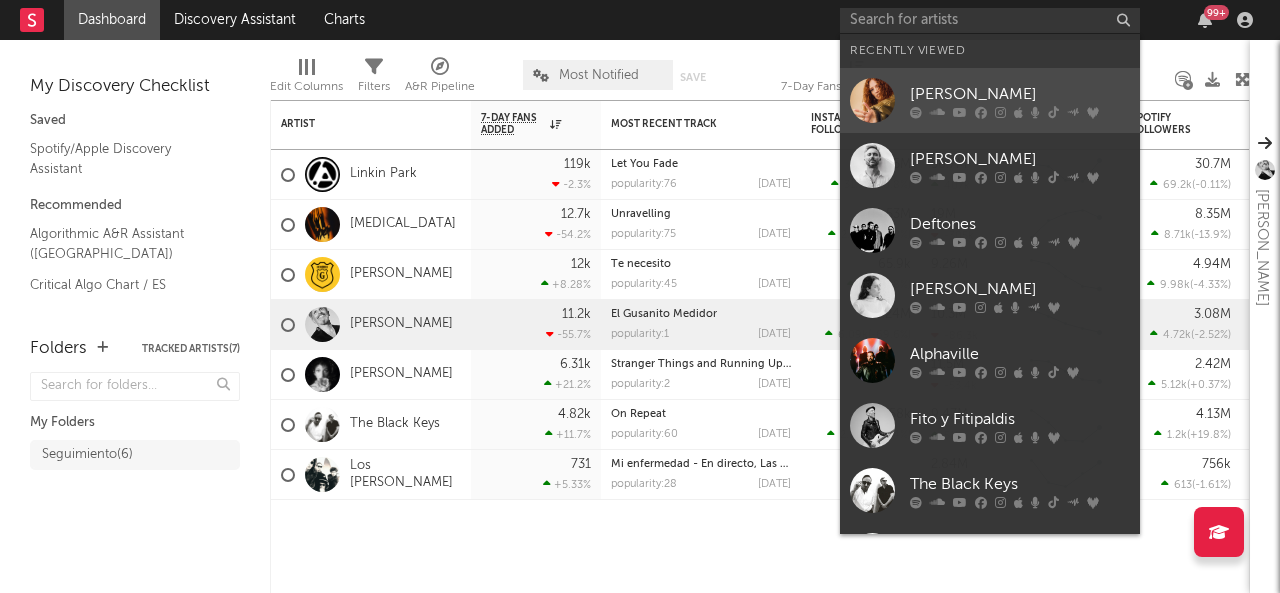 click on "[PERSON_NAME]" at bounding box center (1020, 94) 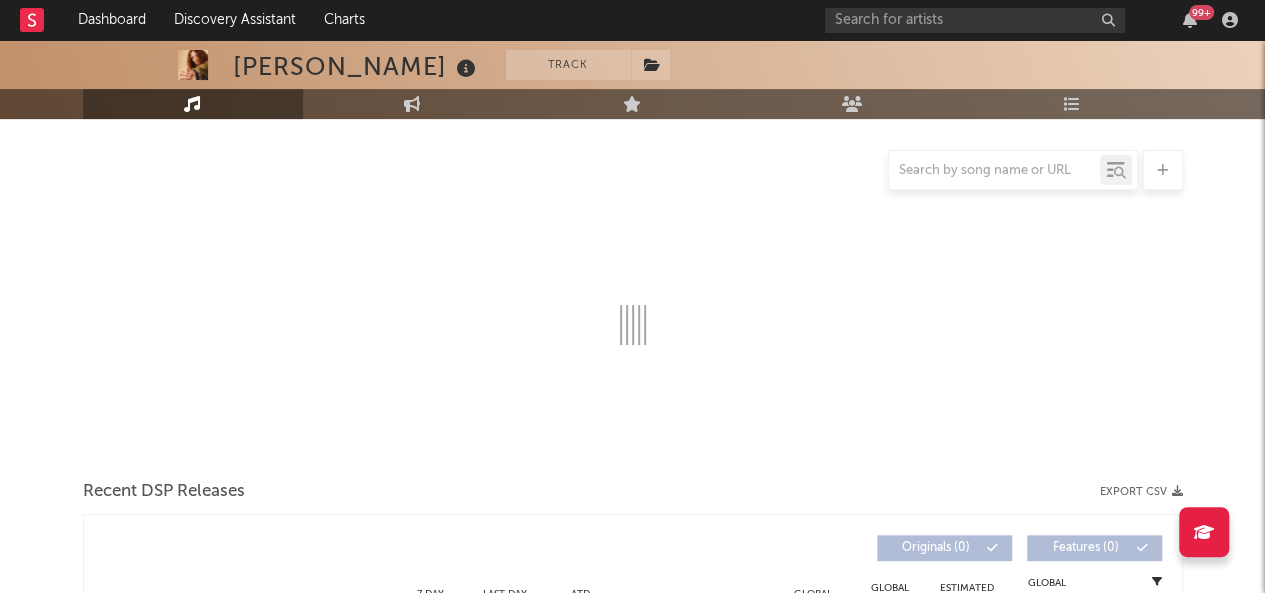 select on "6m" 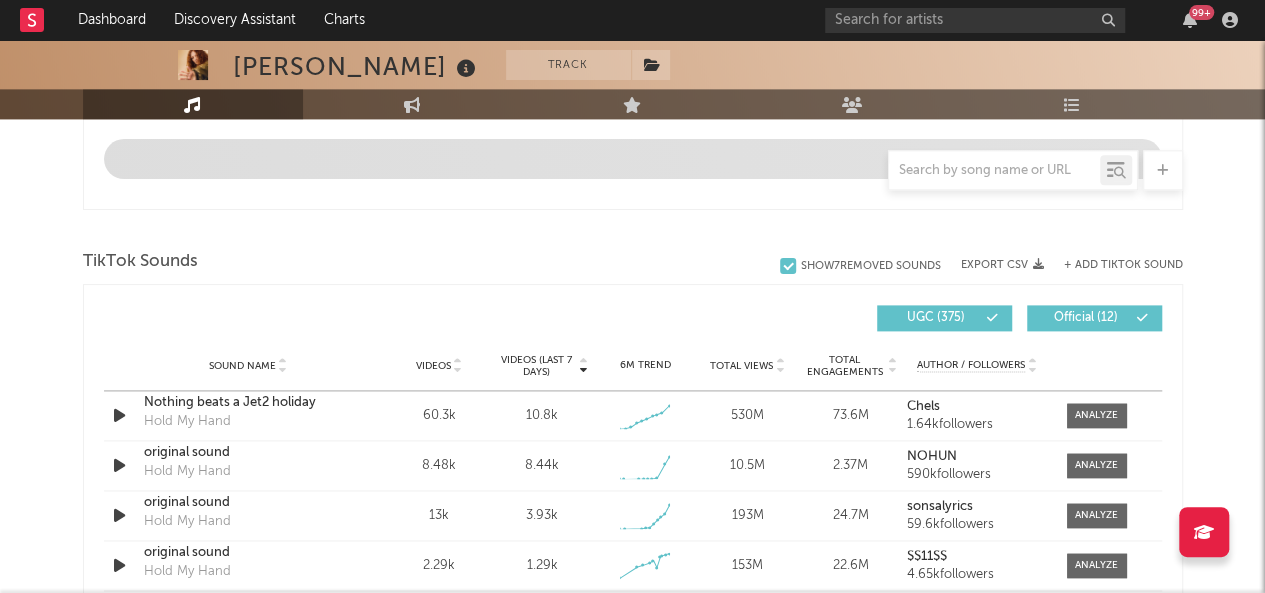 scroll, scrollTop: 1300, scrollLeft: 0, axis: vertical 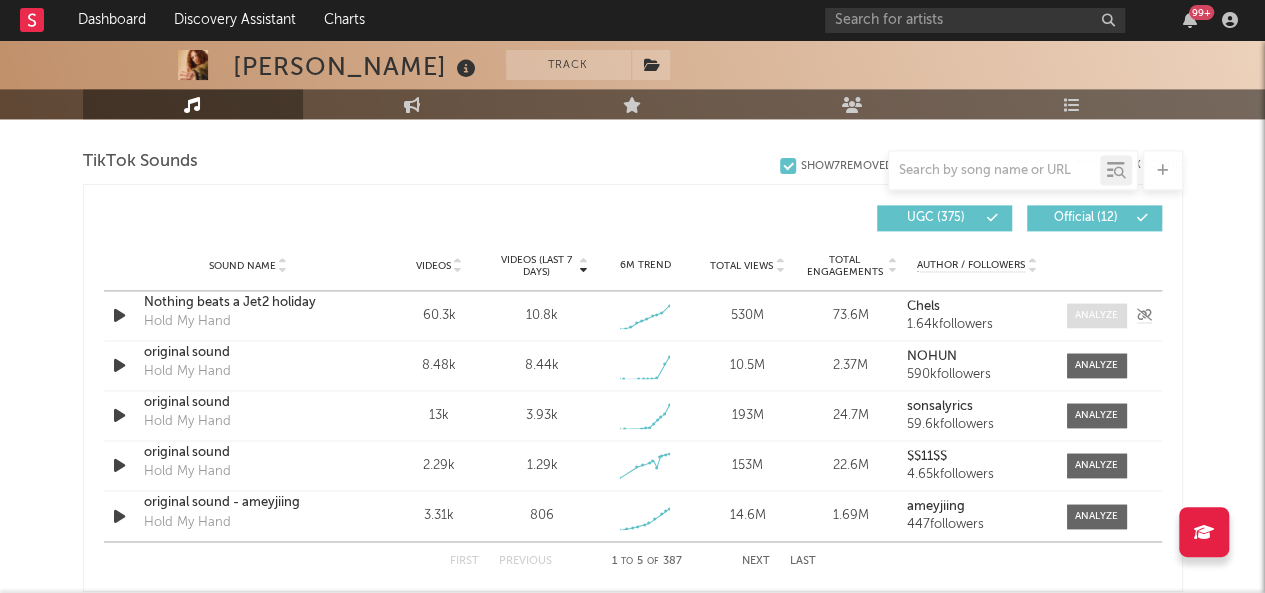 click at bounding box center (1096, 315) 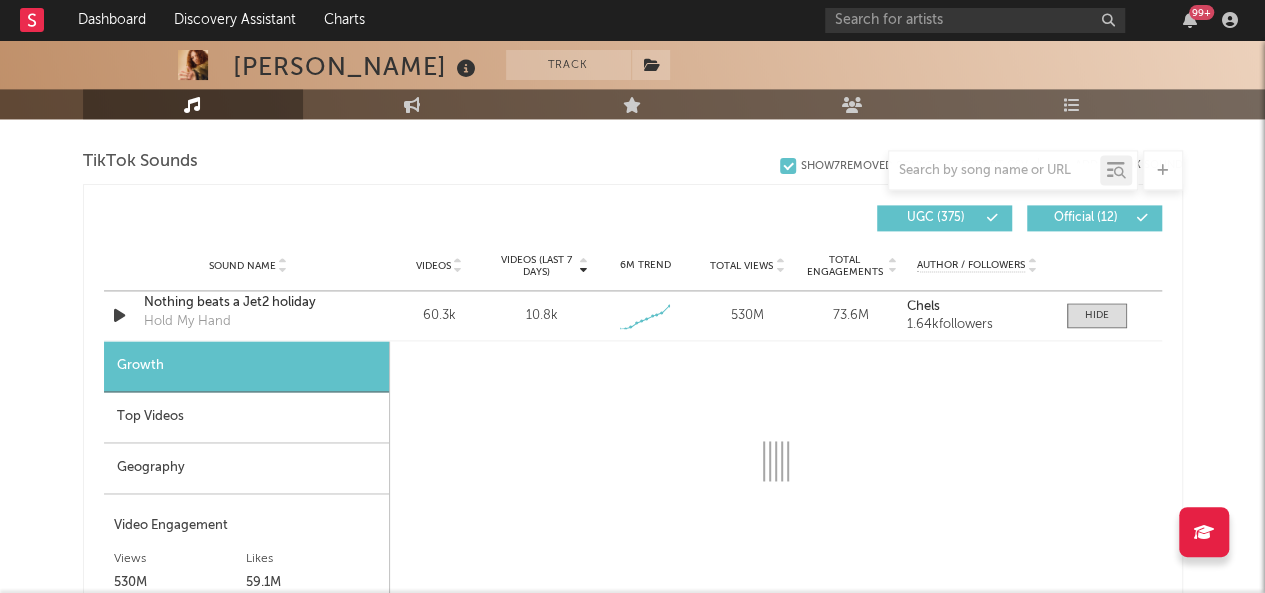 select on "1w" 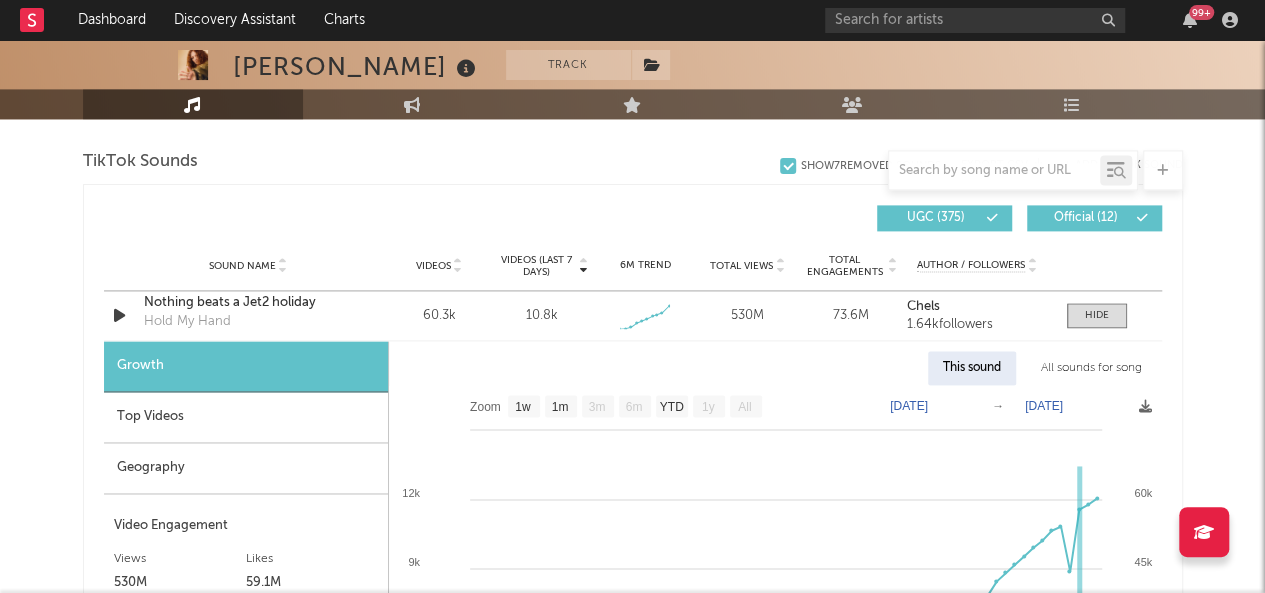 click on "Geography" at bounding box center (246, 468) 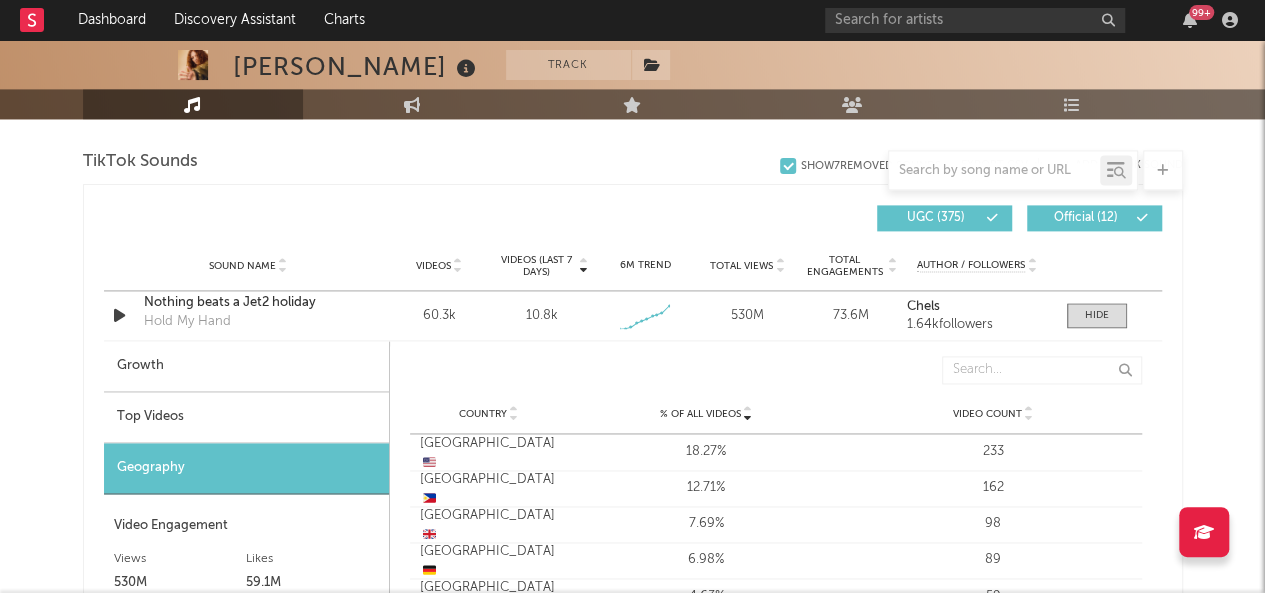 click on "Top Videos" at bounding box center (246, 417) 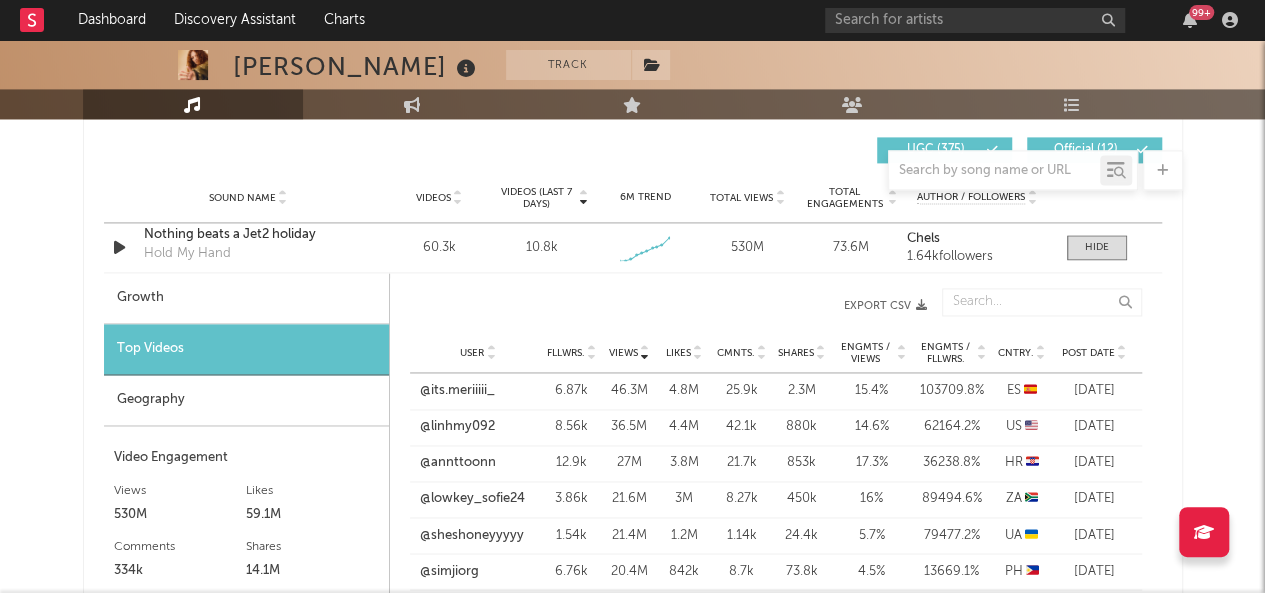 scroll, scrollTop: 1400, scrollLeft: 0, axis: vertical 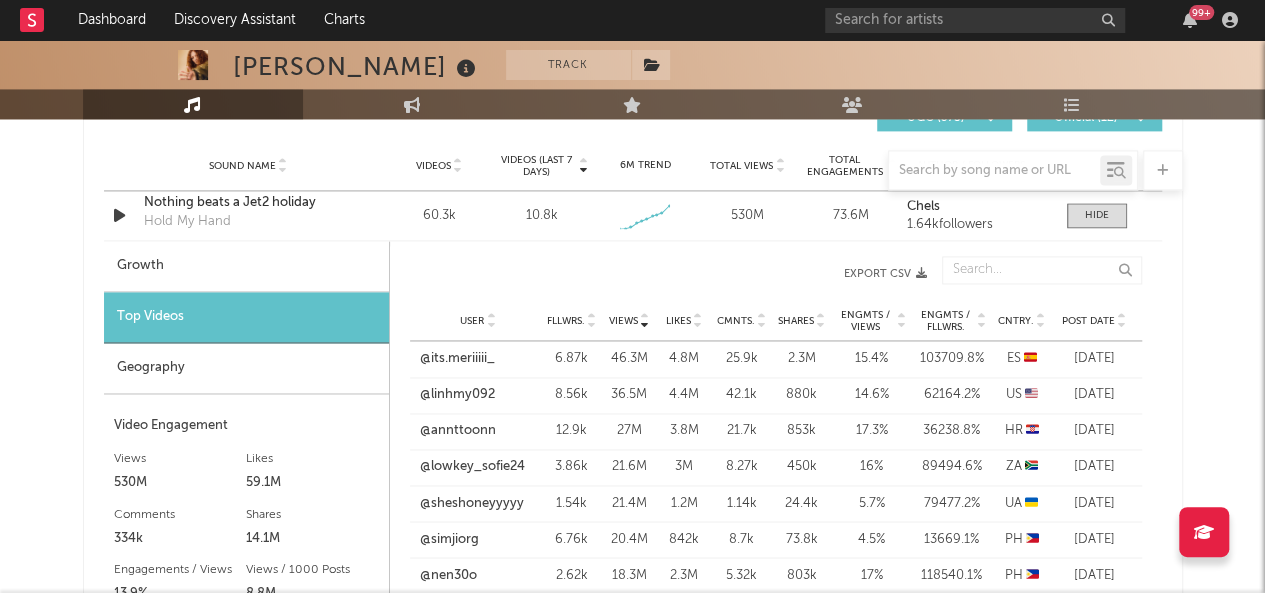 click at bounding box center (1041, 325) 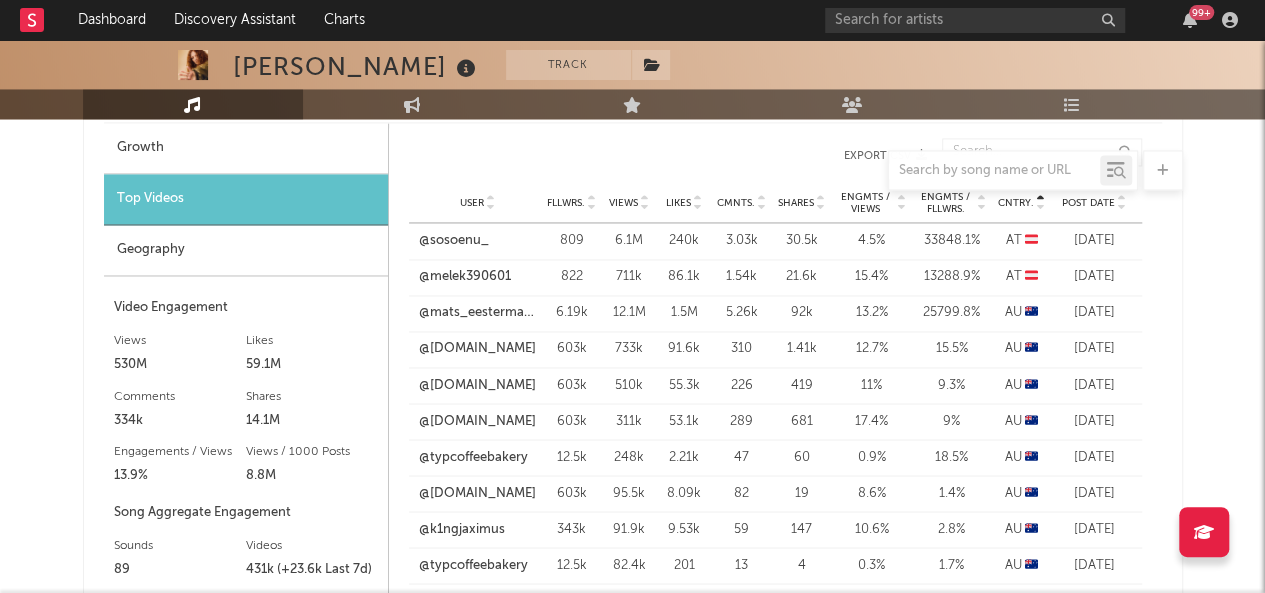 scroll, scrollTop: 1700, scrollLeft: 0, axis: vertical 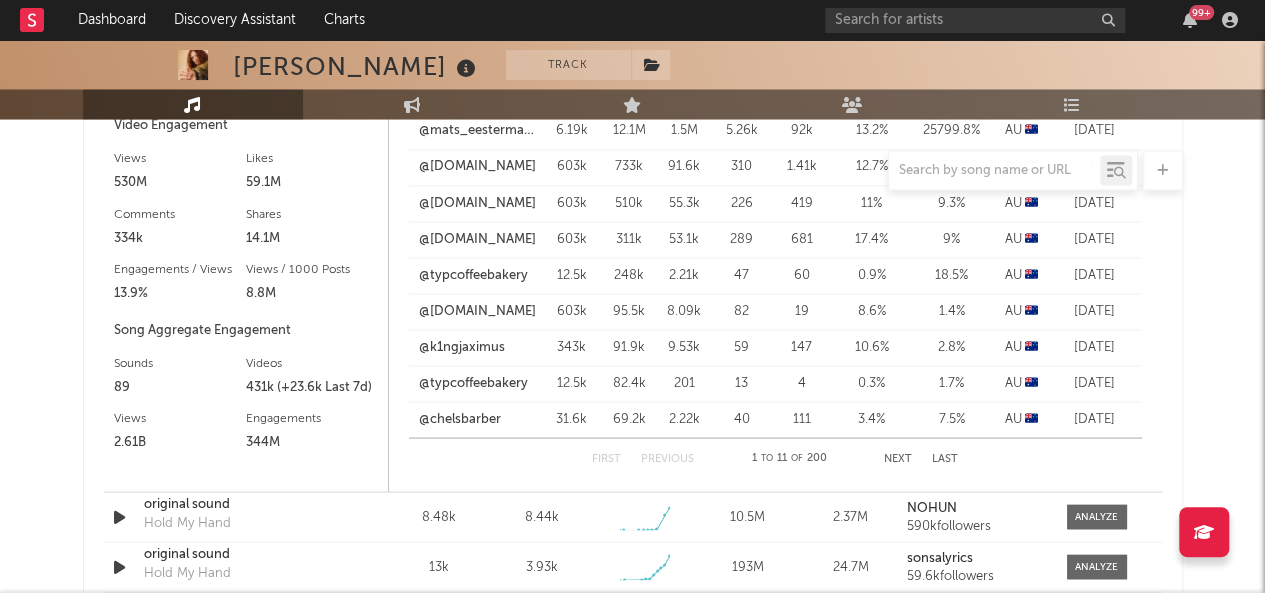click on "Next" at bounding box center (898, 458) 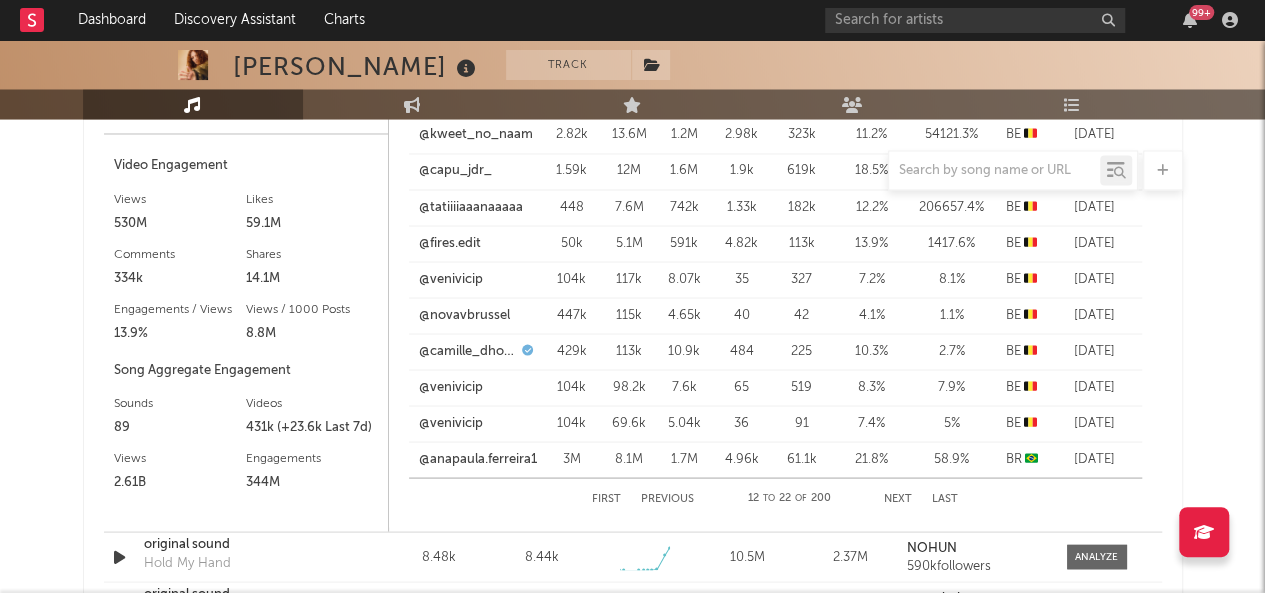 scroll, scrollTop: 1740, scrollLeft: 0, axis: vertical 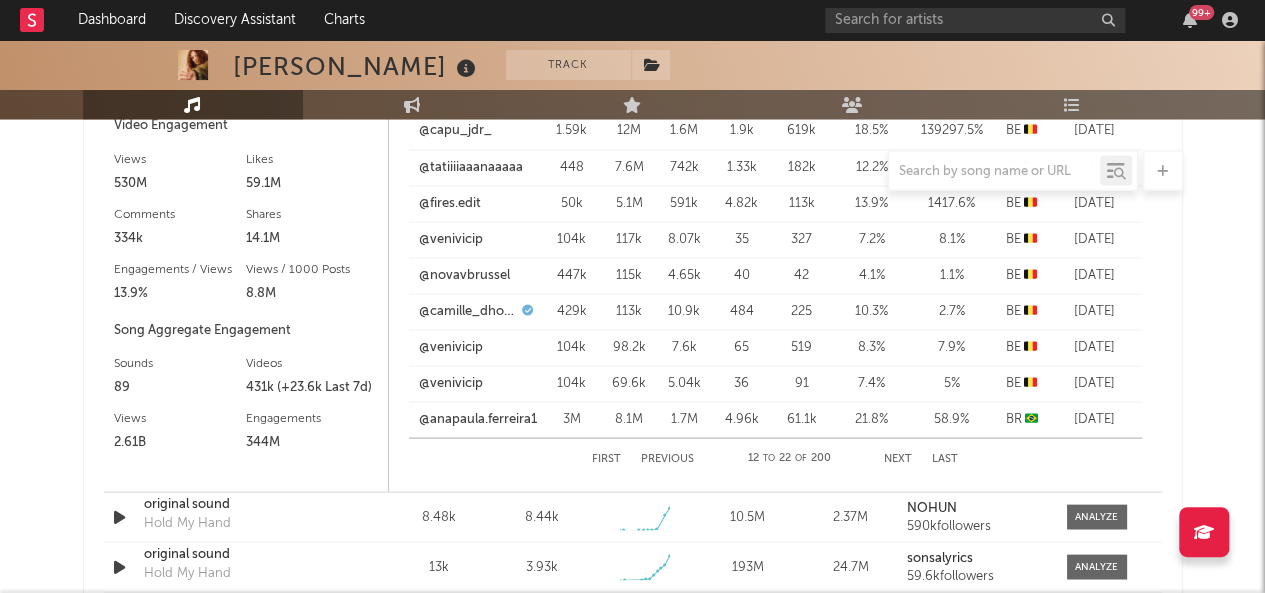 click on "Next" at bounding box center [898, 458] 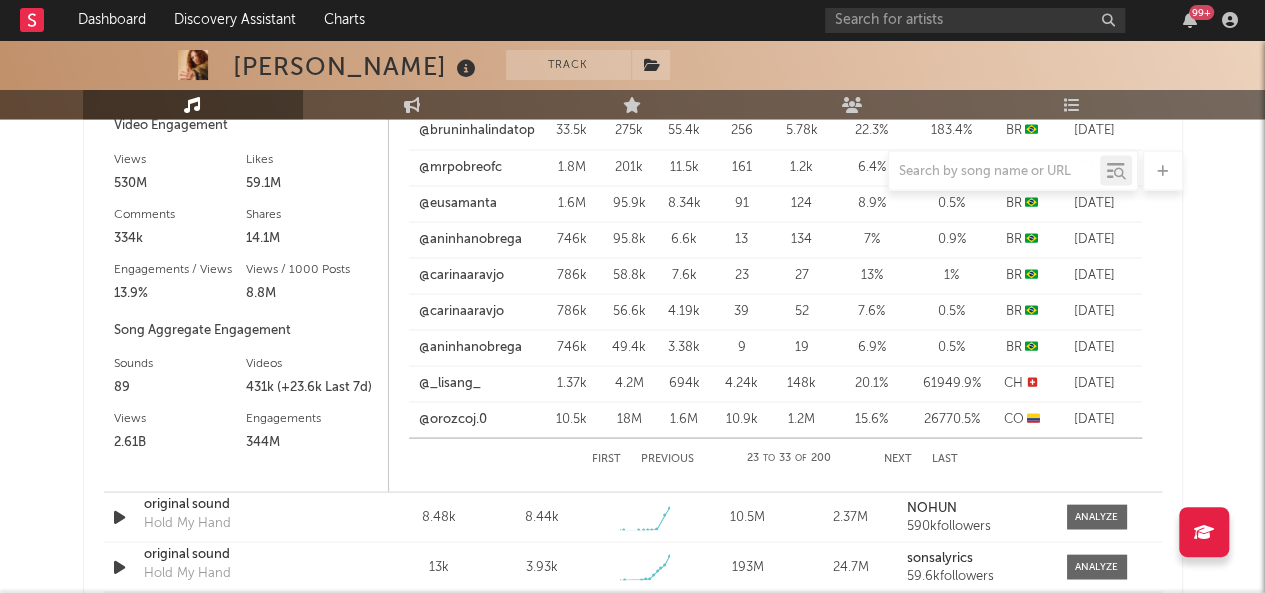 click on "Next" at bounding box center (898, 458) 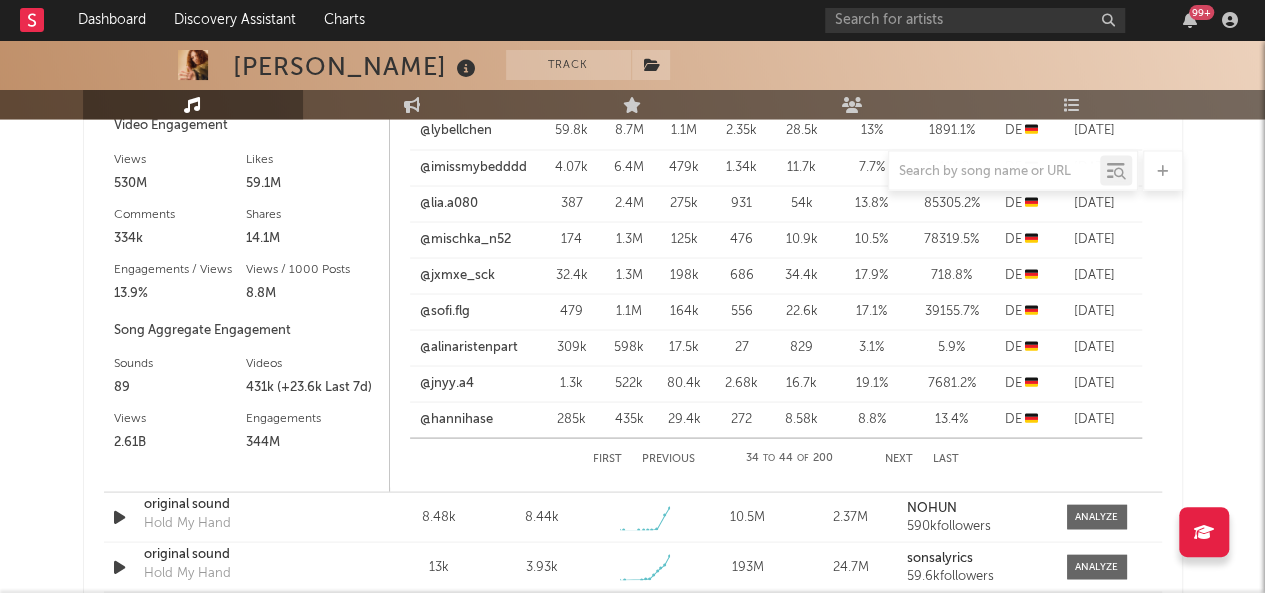 click on "Next" at bounding box center (899, 458) 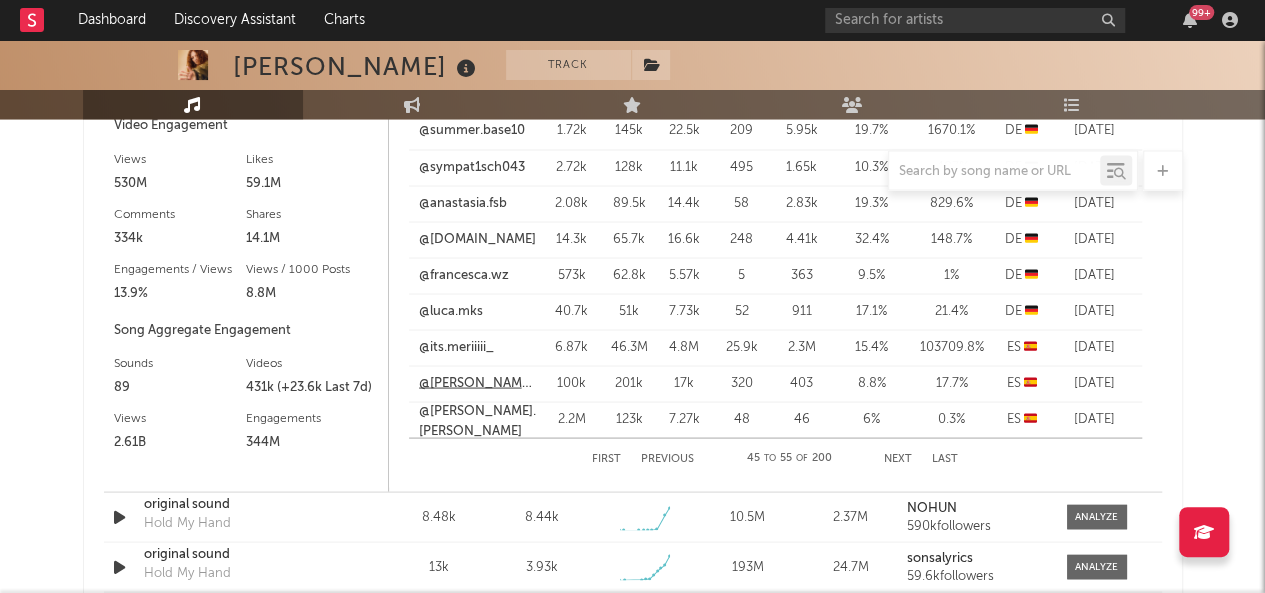 click on "@[PERSON_NAME].espn" at bounding box center [478, 383] 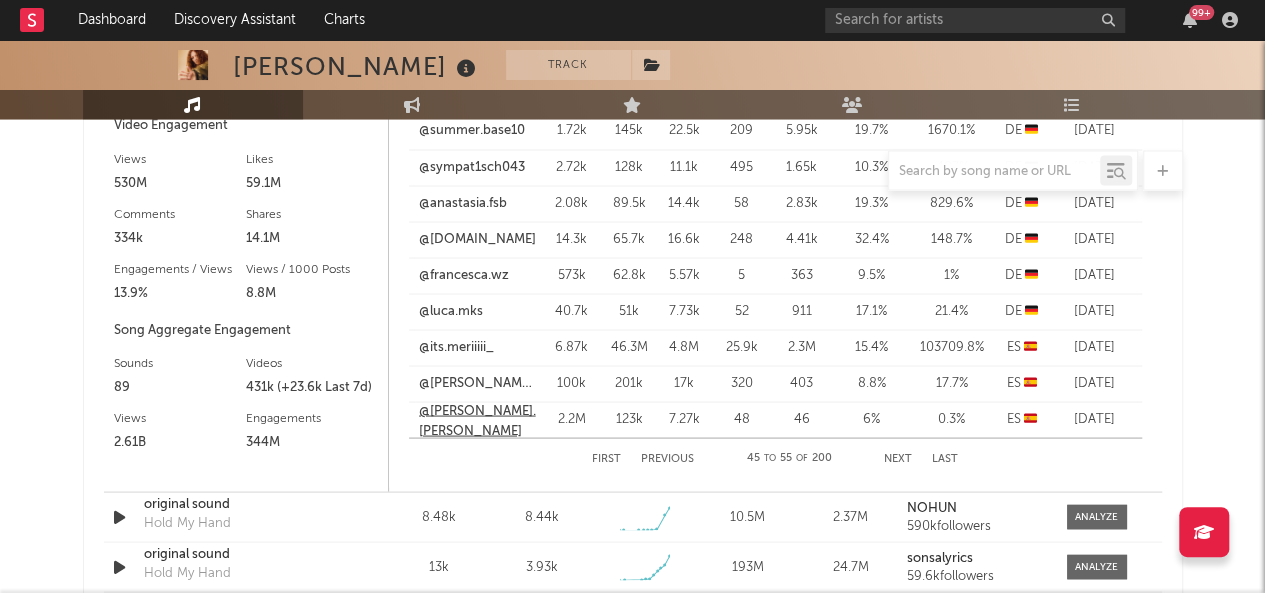 click on "@[PERSON_NAME].[PERSON_NAME]" at bounding box center [478, 420] 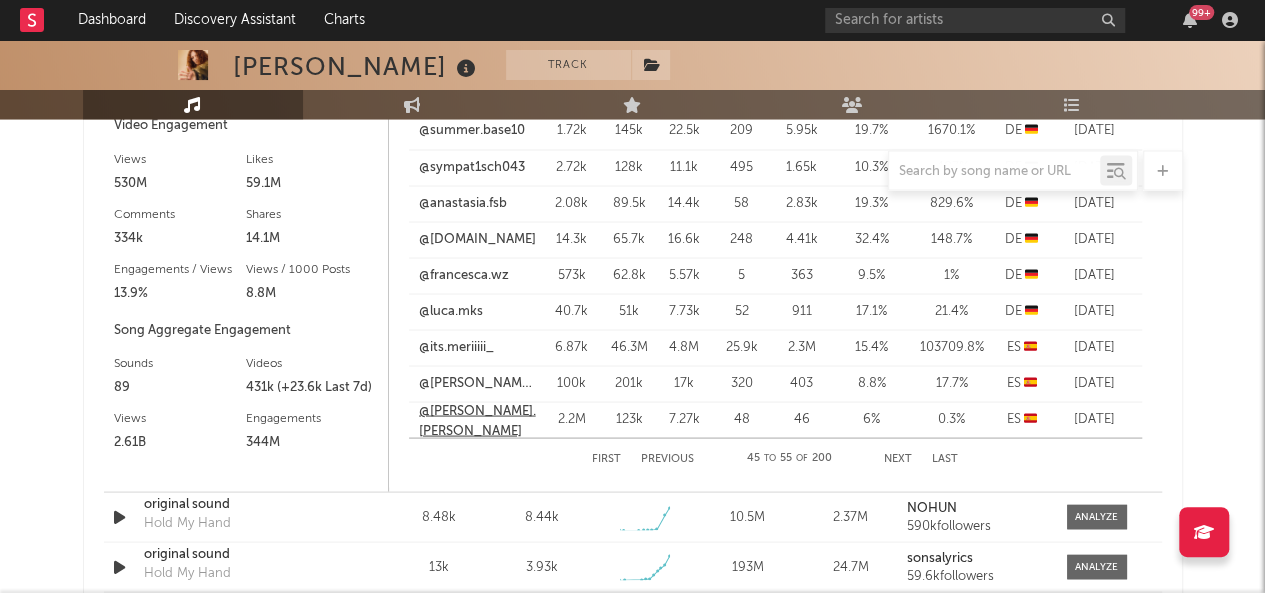 click on "@[PERSON_NAME].[PERSON_NAME]" at bounding box center (478, 420) 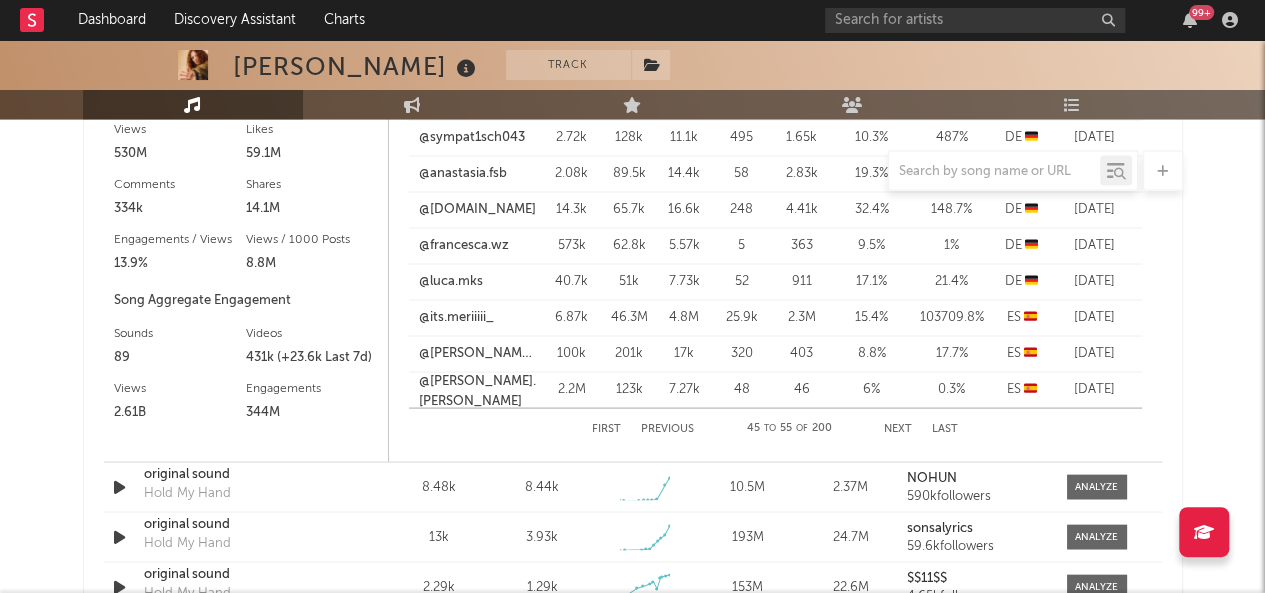 scroll, scrollTop: 1940, scrollLeft: 0, axis: vertical 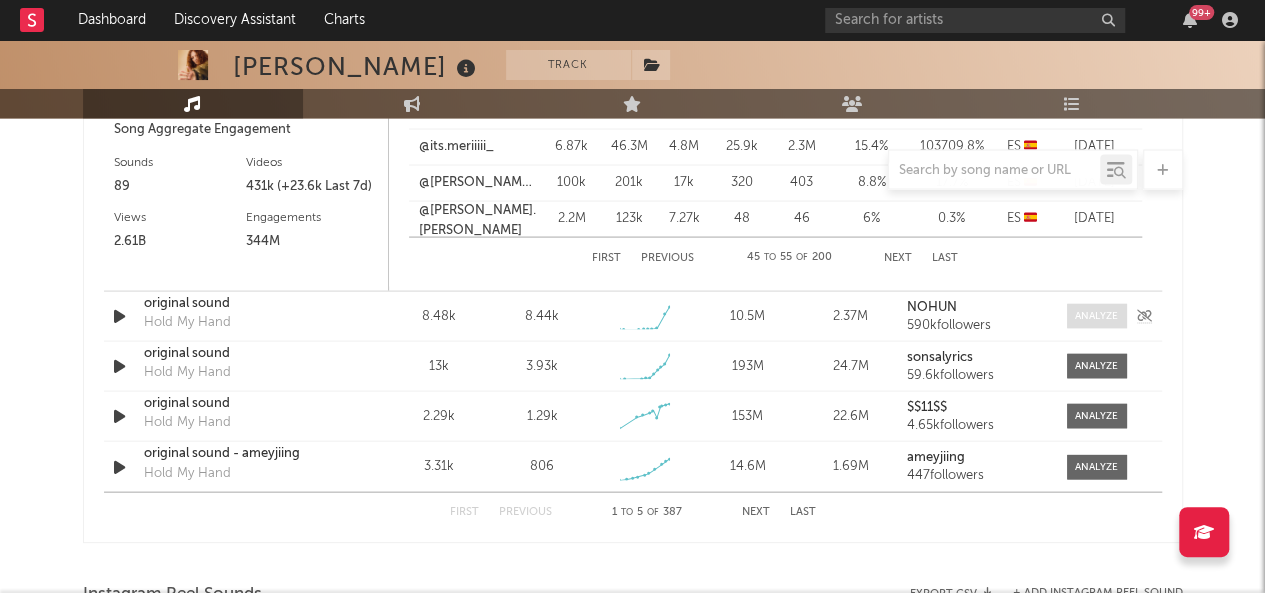 click at bounding box center (1096, 316) 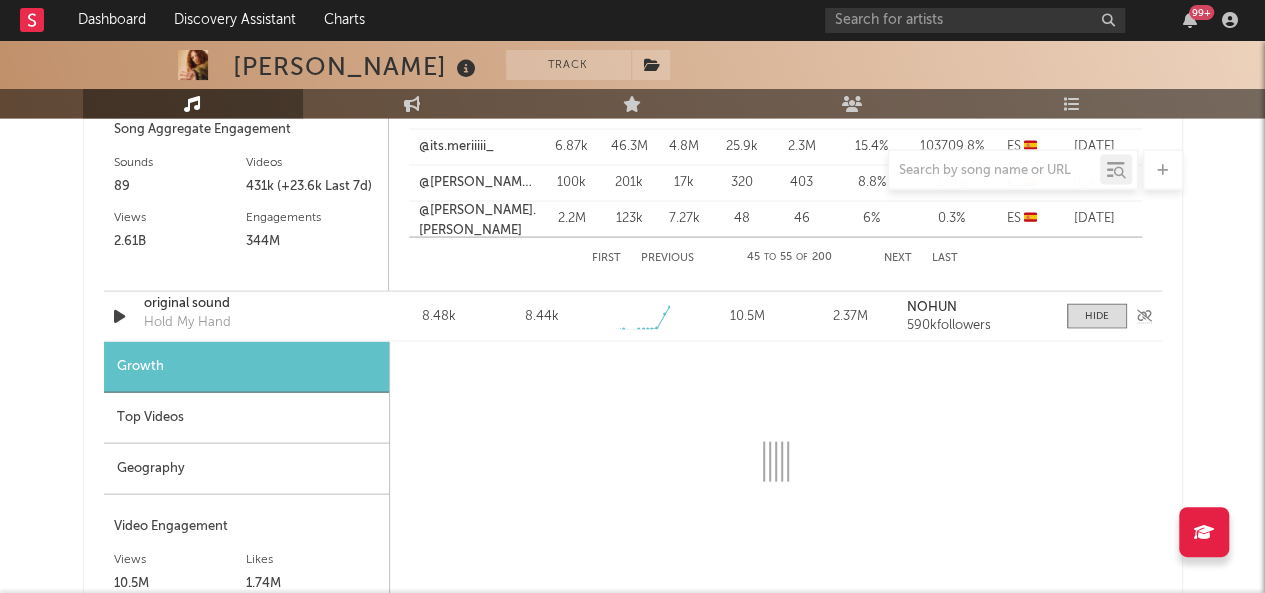 scroll, scrollTop: 2040, scrollLeft: 0, axis: vertical 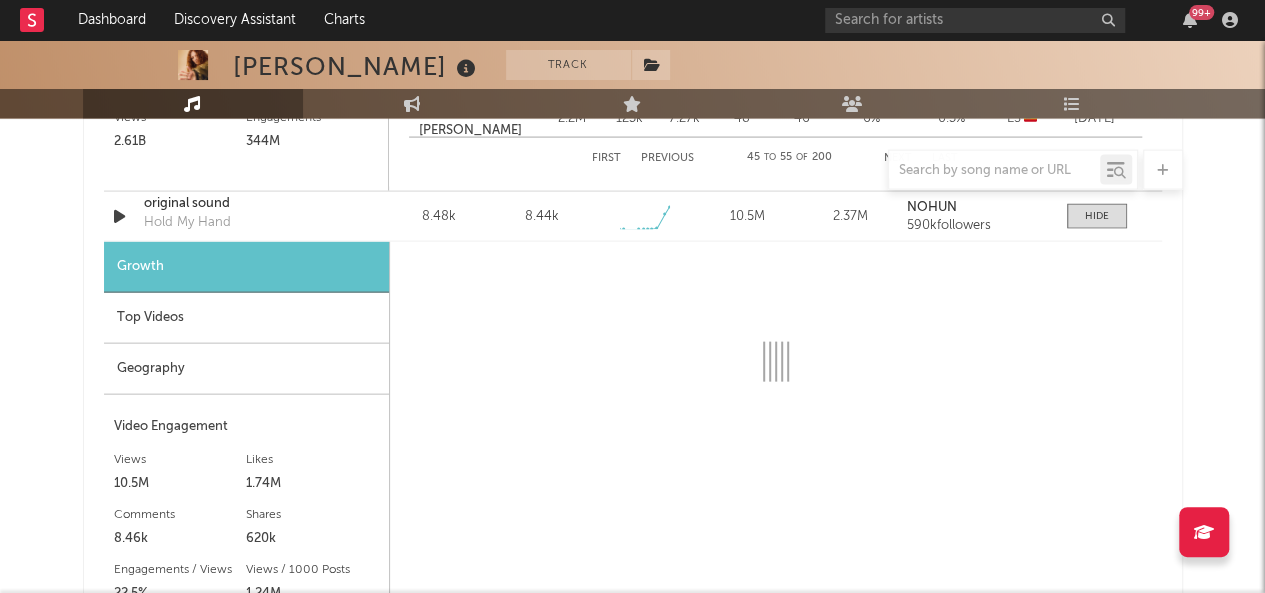 select on "1w" 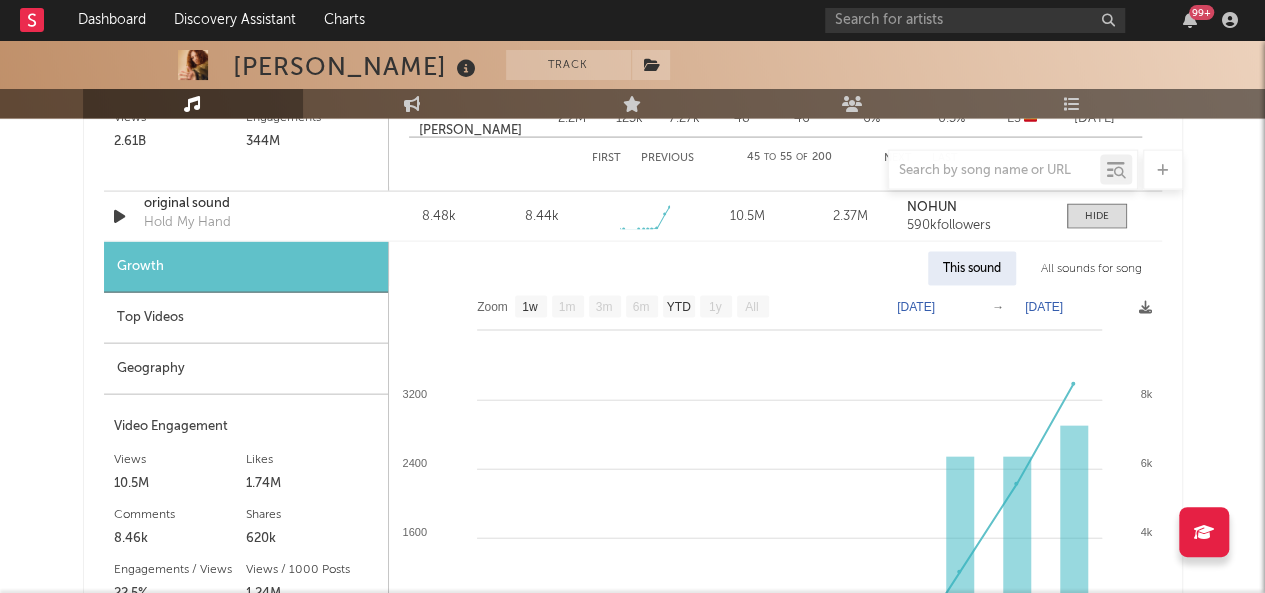click on "Top Videos" at bounding box center (246, 318) 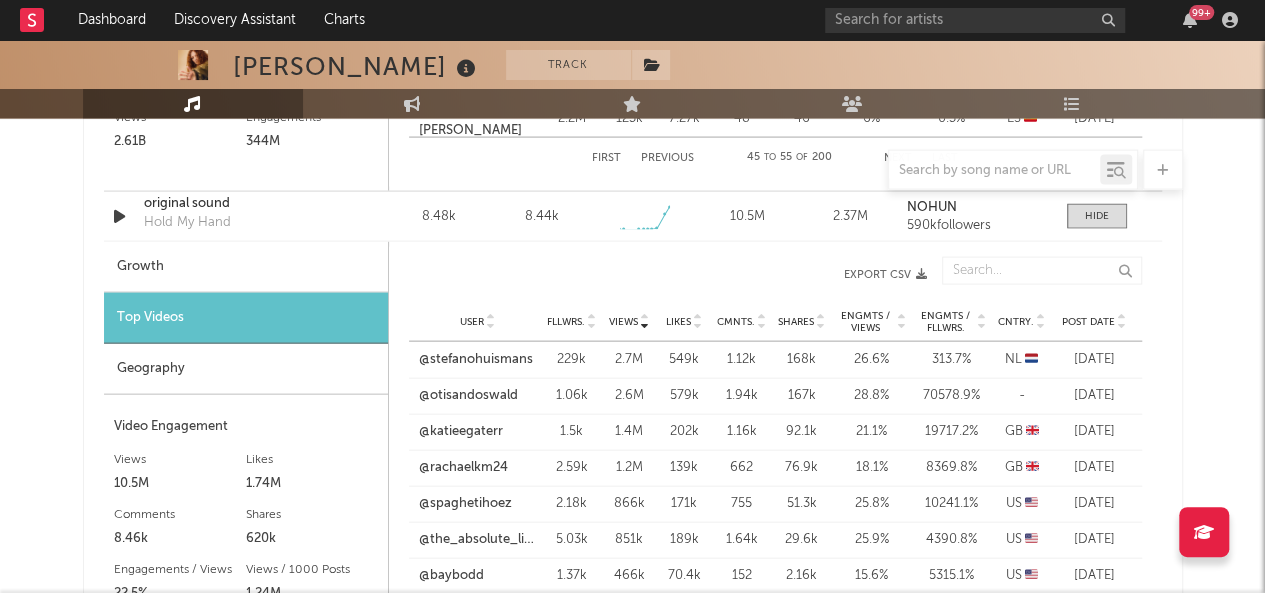 click at bounding box center [1041, 318] 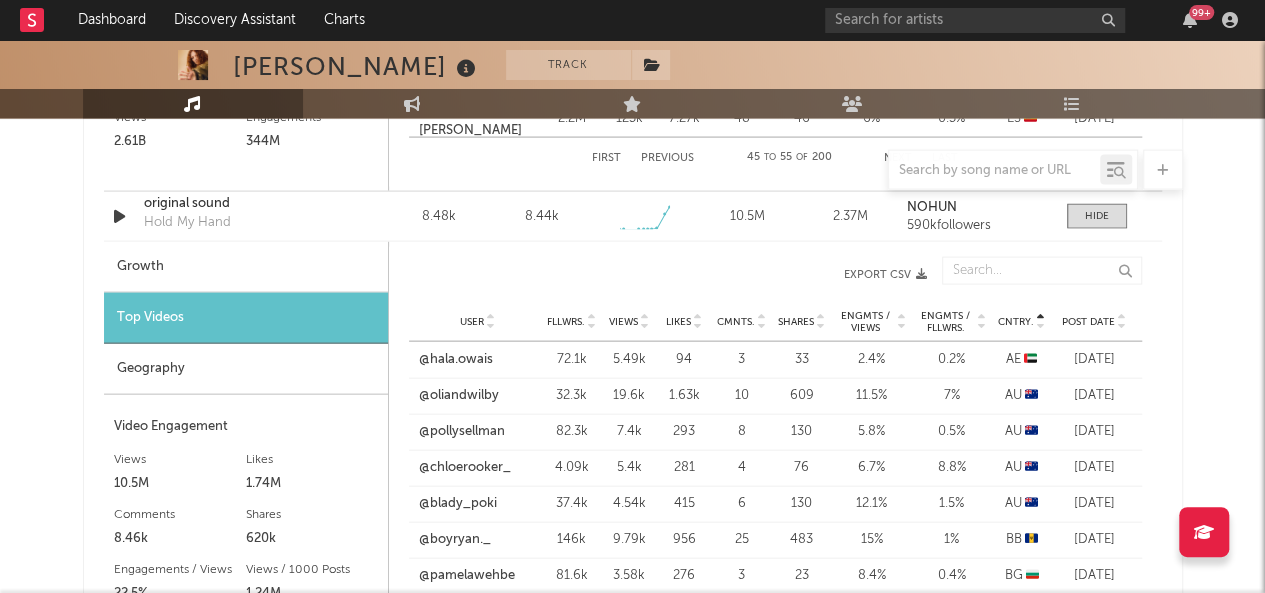 scroll, scrollTop: 2340, scrollLeft: 0, axis: vertical 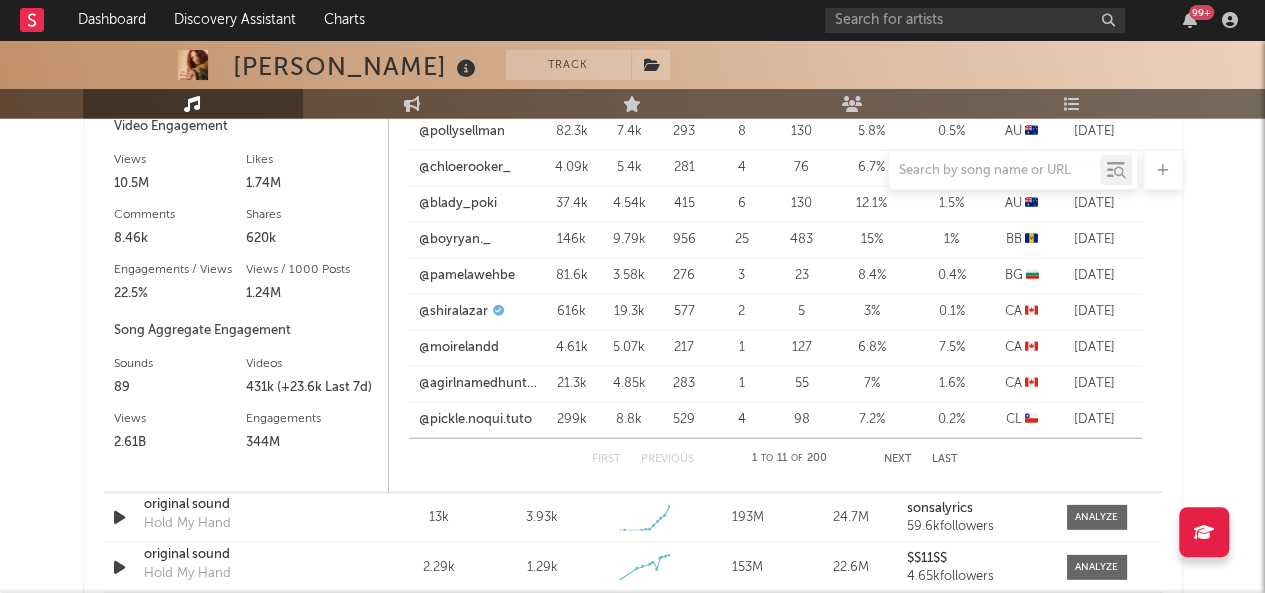 click on "Next" at bounding box center (898, 459) 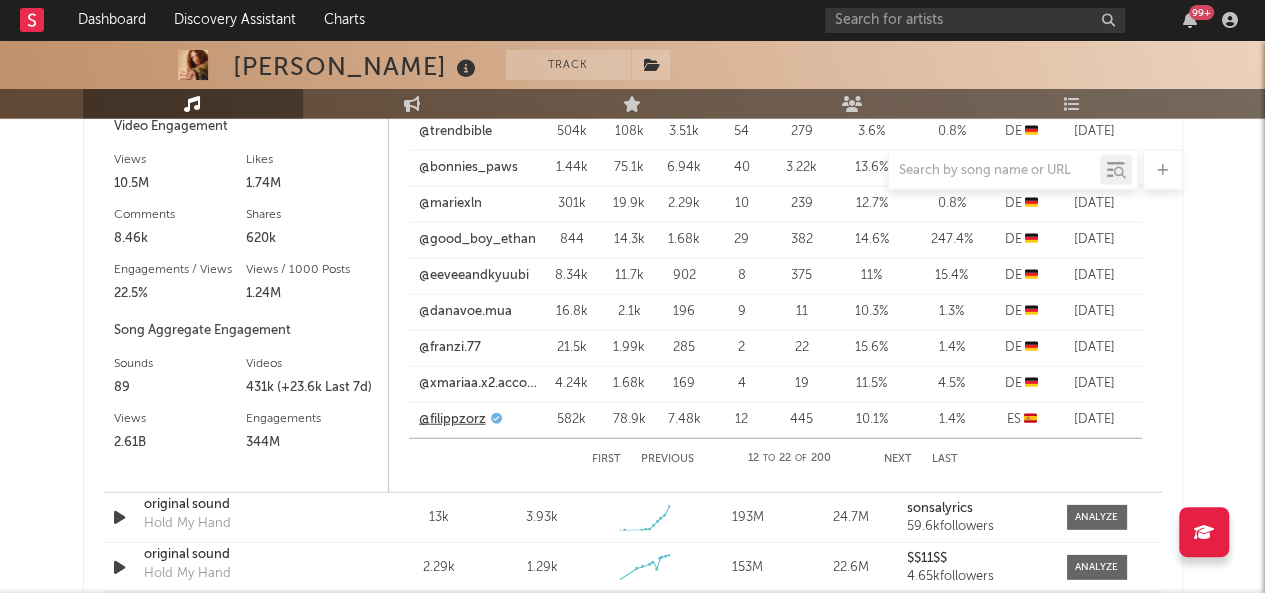 click on "@filippzorz" at bounding box center [452, 420] 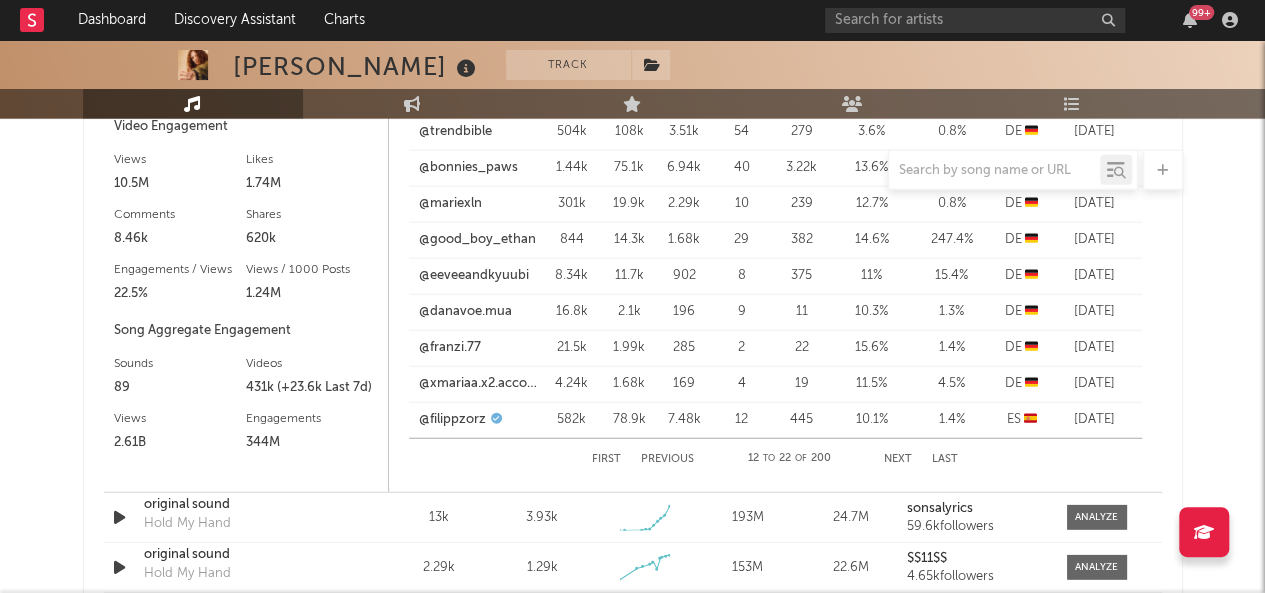 click on "Next" at bounding box center [898, 459] 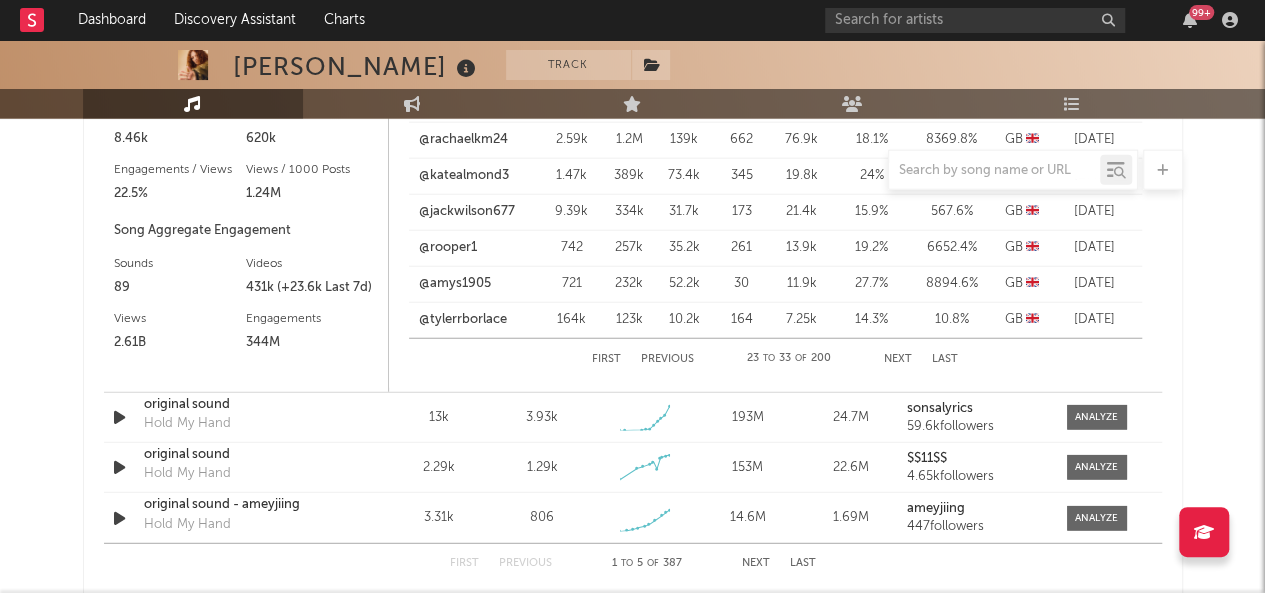 scroll, scrollTop: 2540, scrollLeft: 0, axis: vertical 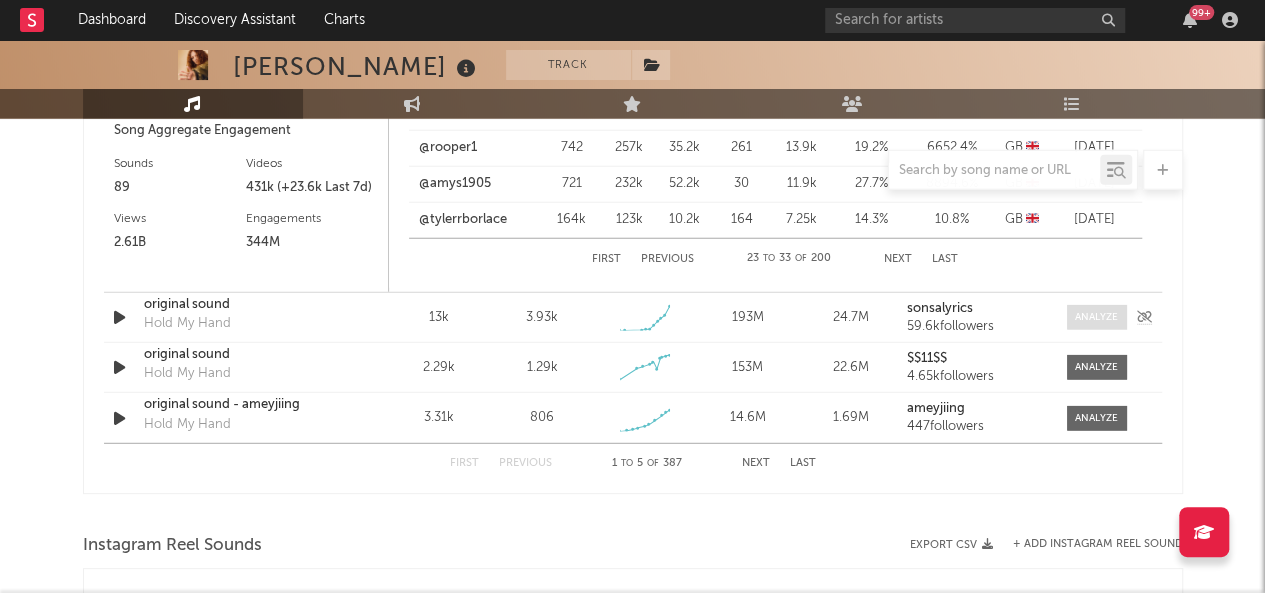 click at bounding box center (1096, 317) 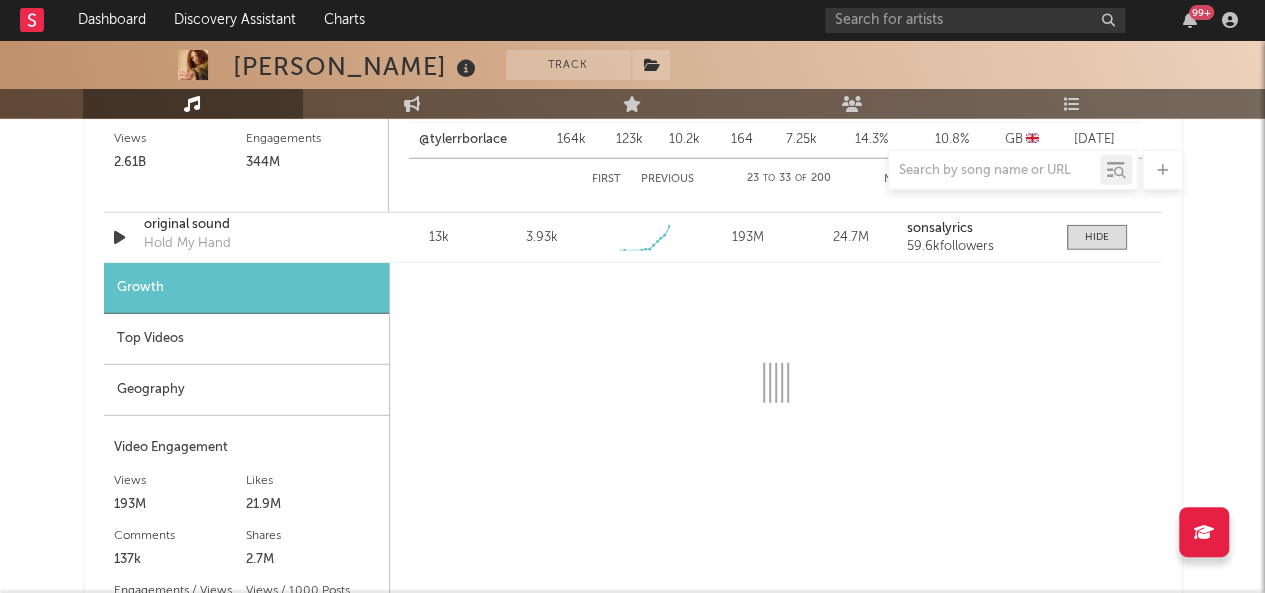 scroll, scrollTop: 2640, scrollLeft: 0, axis: vertical 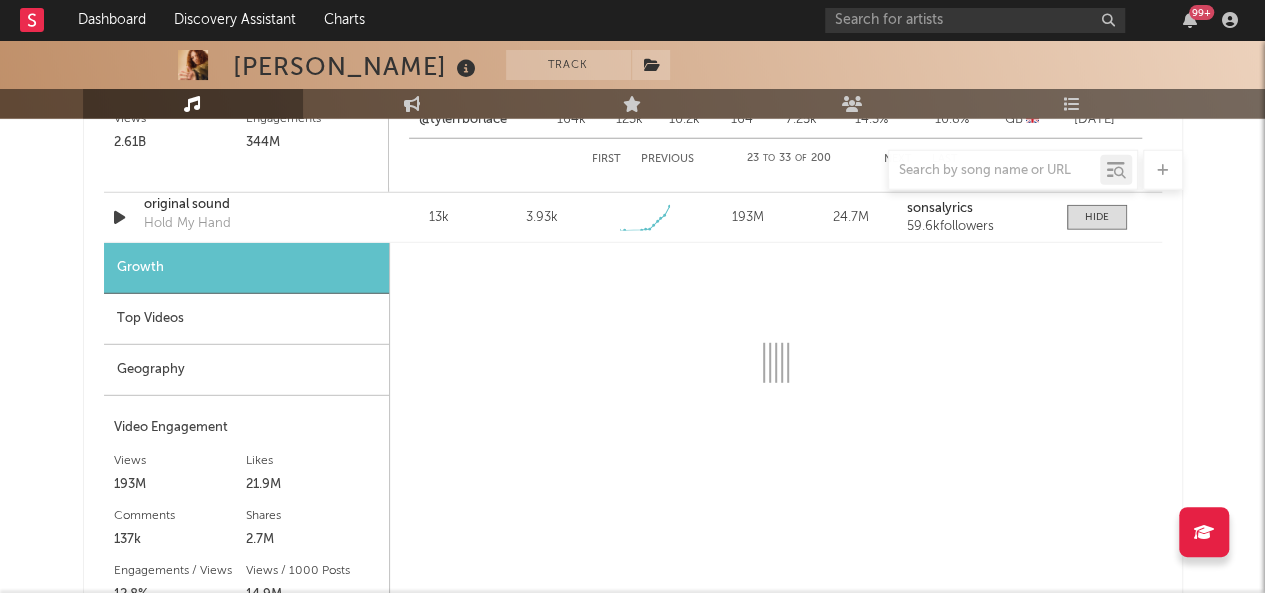 select on "1w" 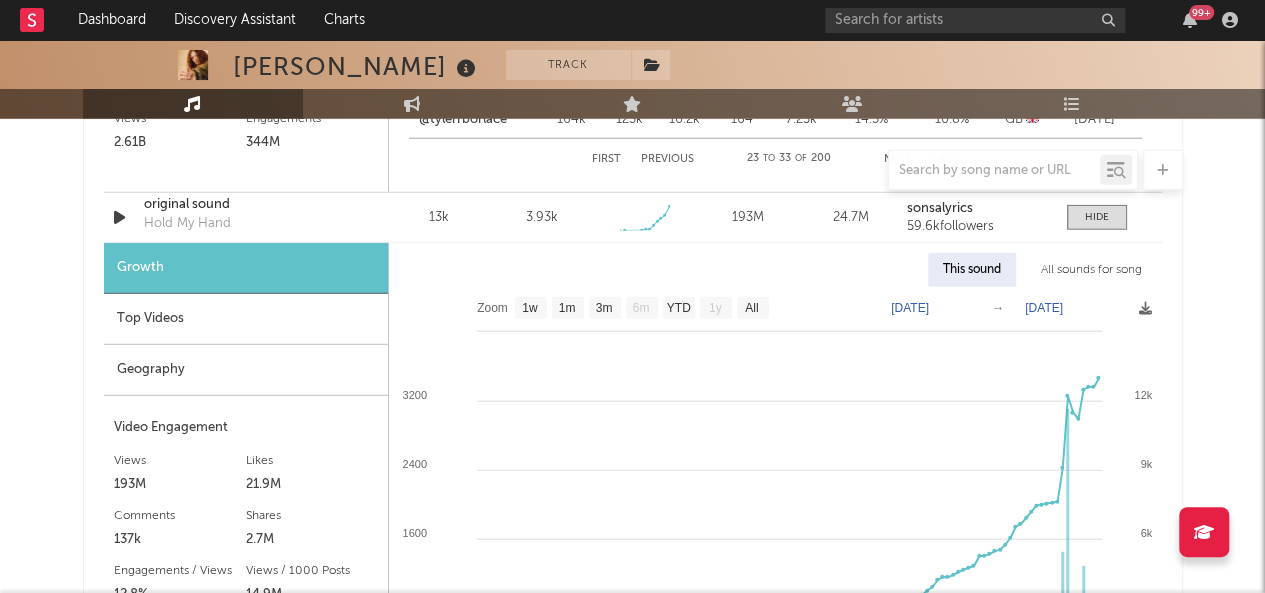 click on "Geography" at bounding box center (246, 370) 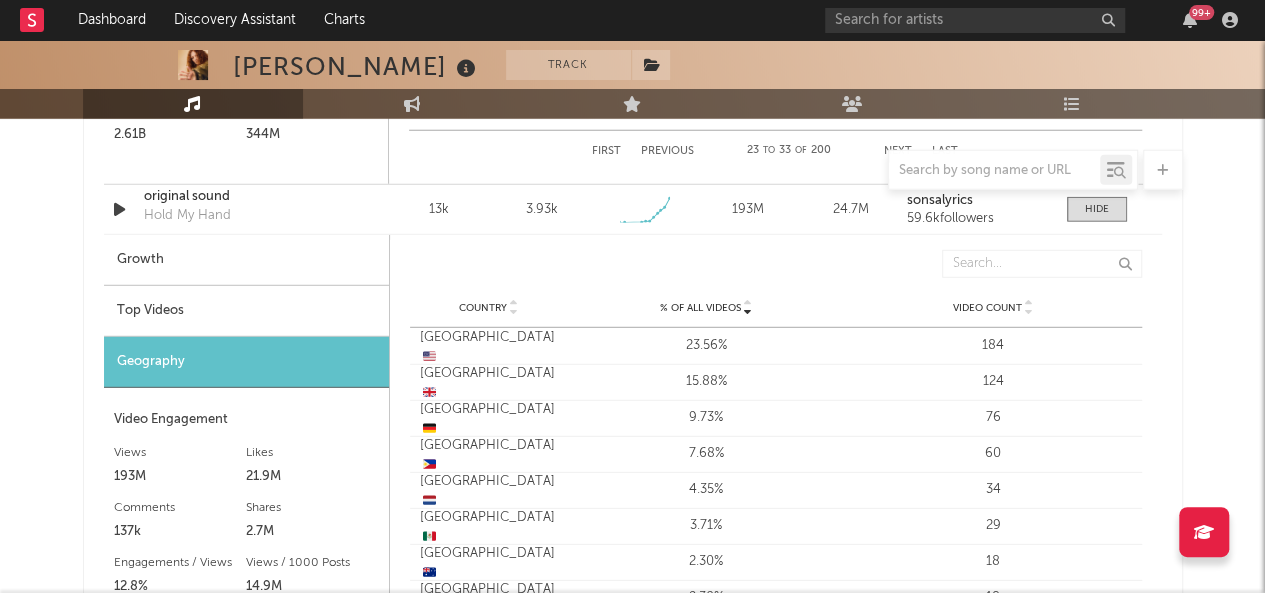 scroll, scrollTop: 2640, scrollLeft: 0, axis: vertical 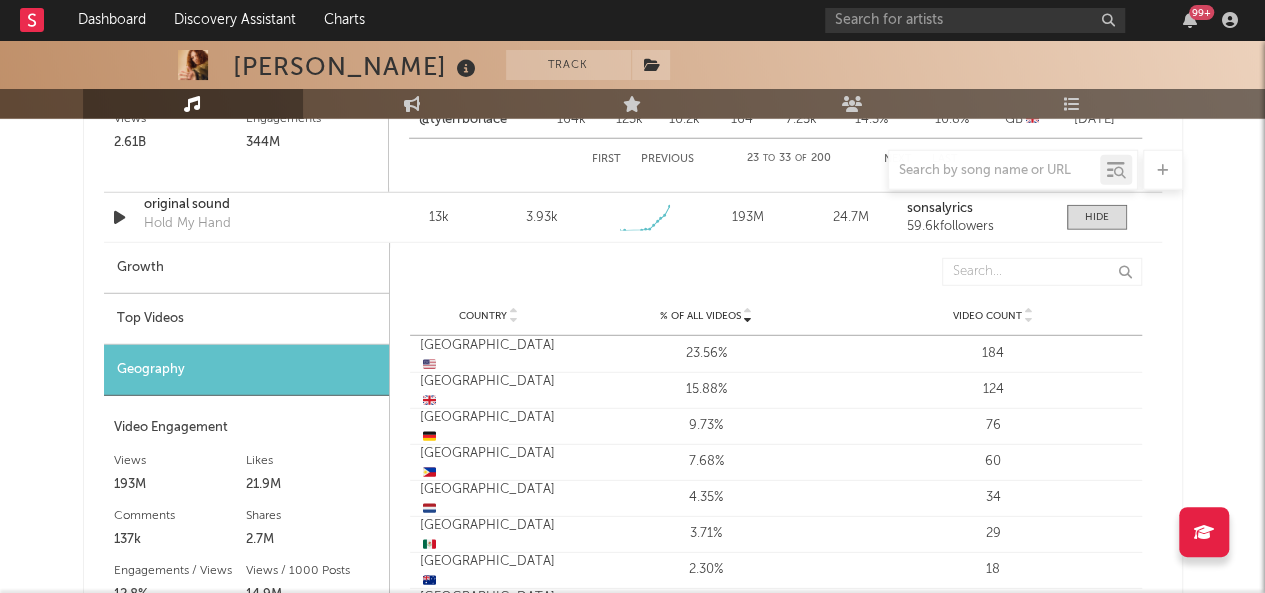 click on "Top Videos" at bounding box center [246, 319] 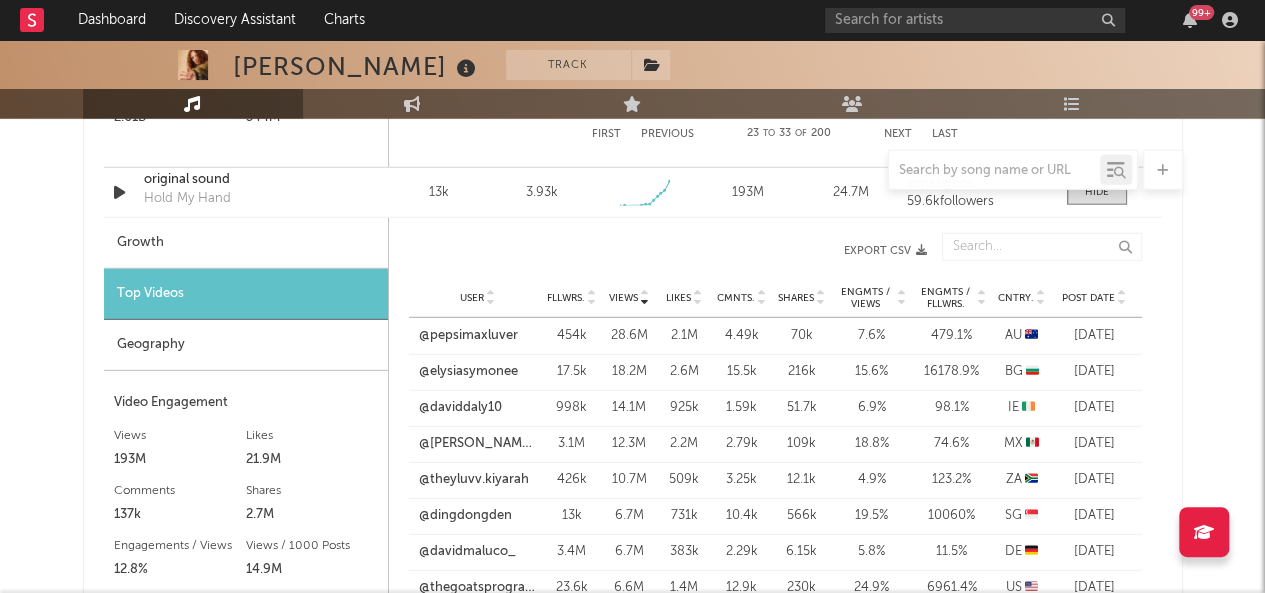 scroll, scrollTop: 2640, scrollLeft: 0, axis: vertical 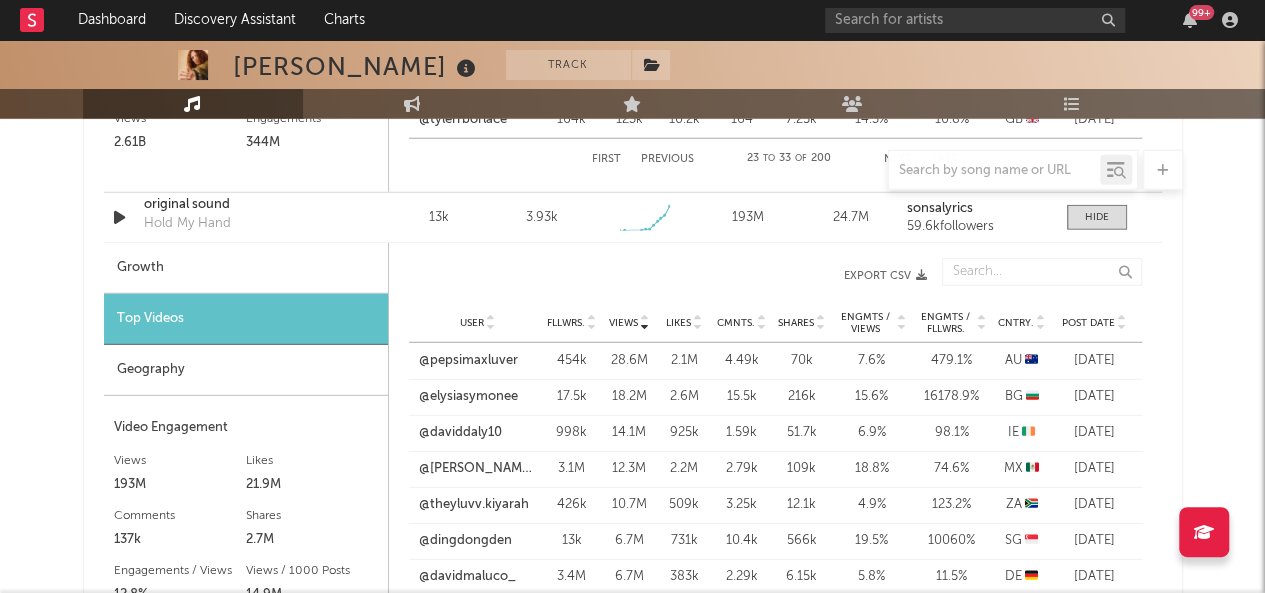 click on "User Fllwrs. Views Likes Cmnts. Shares Engmts / Views Engmts / Fllwrs. Cntry. Post Date" at bounding box center [775, 323] 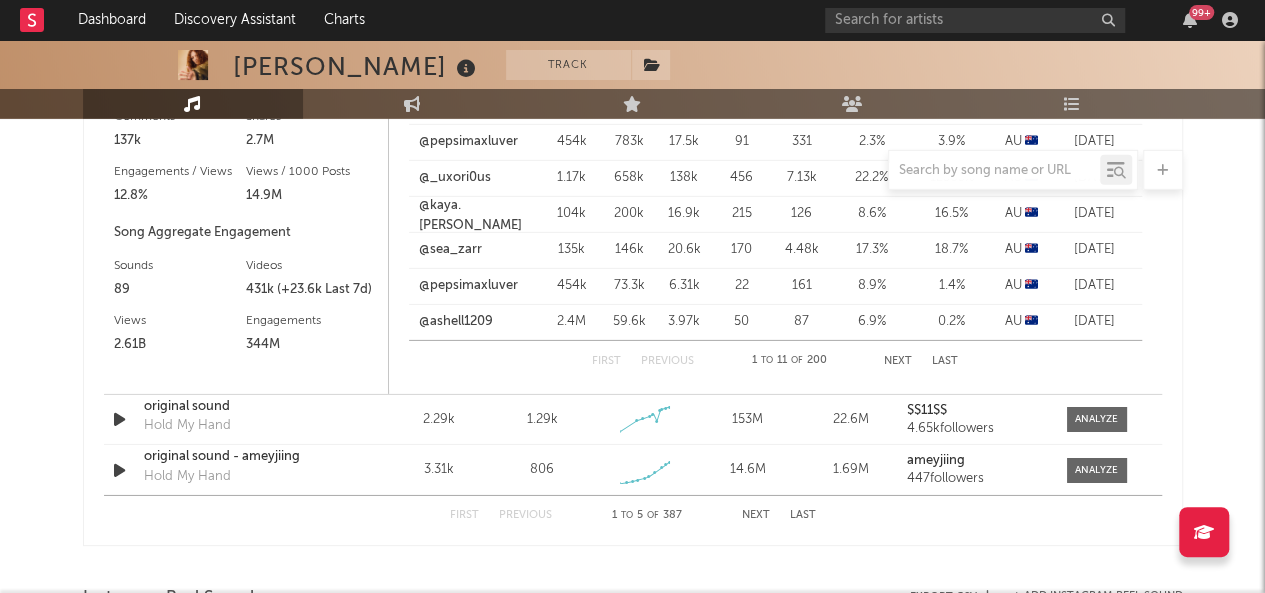scroll, scrollTop: 3040, scrollLeft: 0, axis: vertical 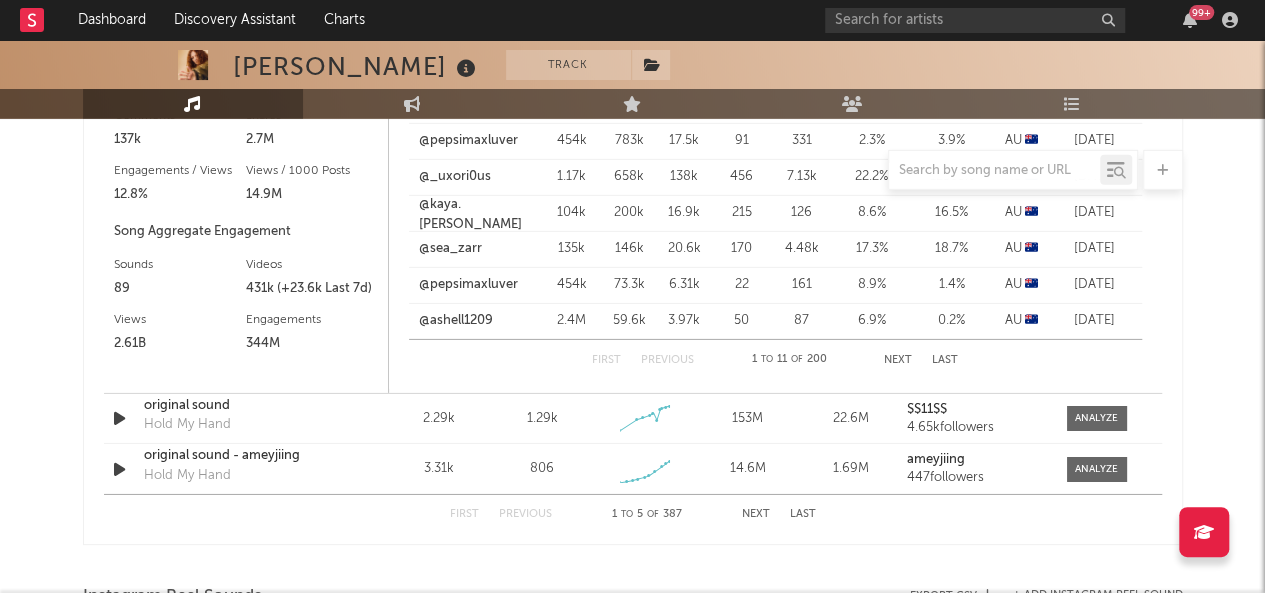 click on "Next" at bounding box center (898, 360) 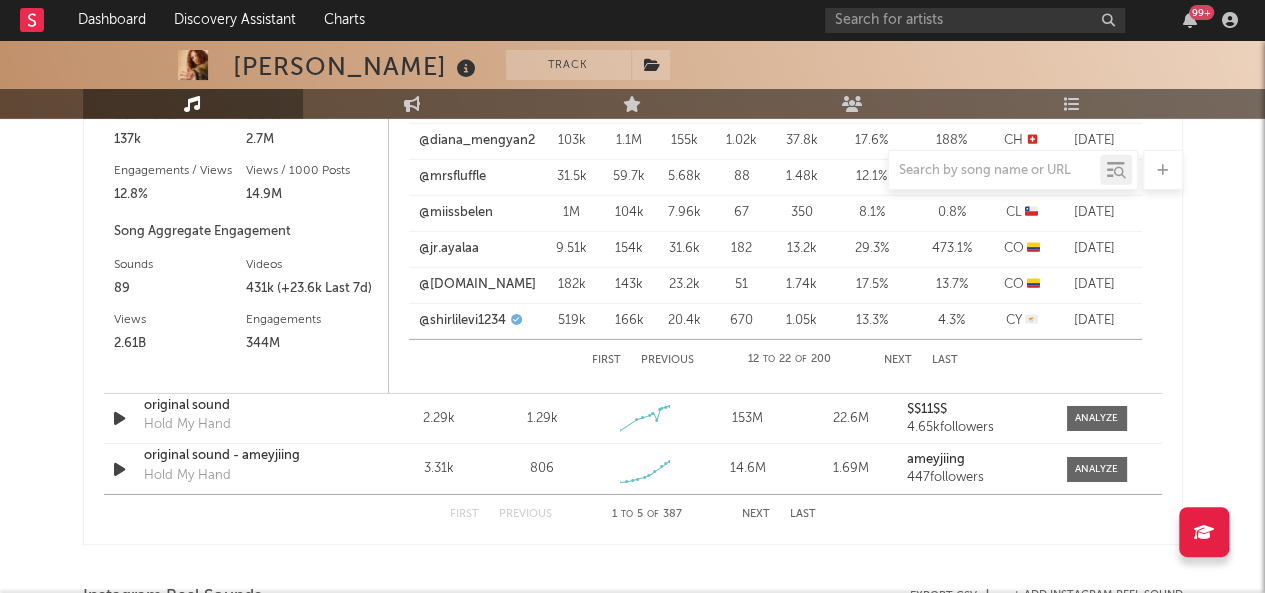click on "Next" at bounding box center (898, 360) 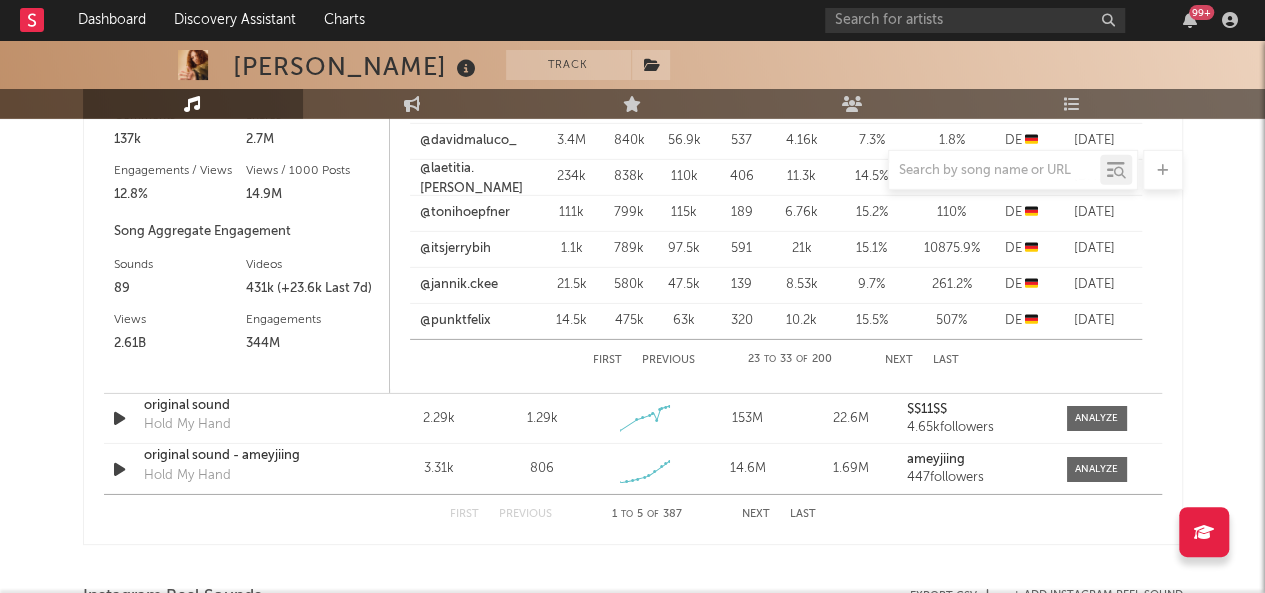 click on "Next" at bounding box center [899, 360] 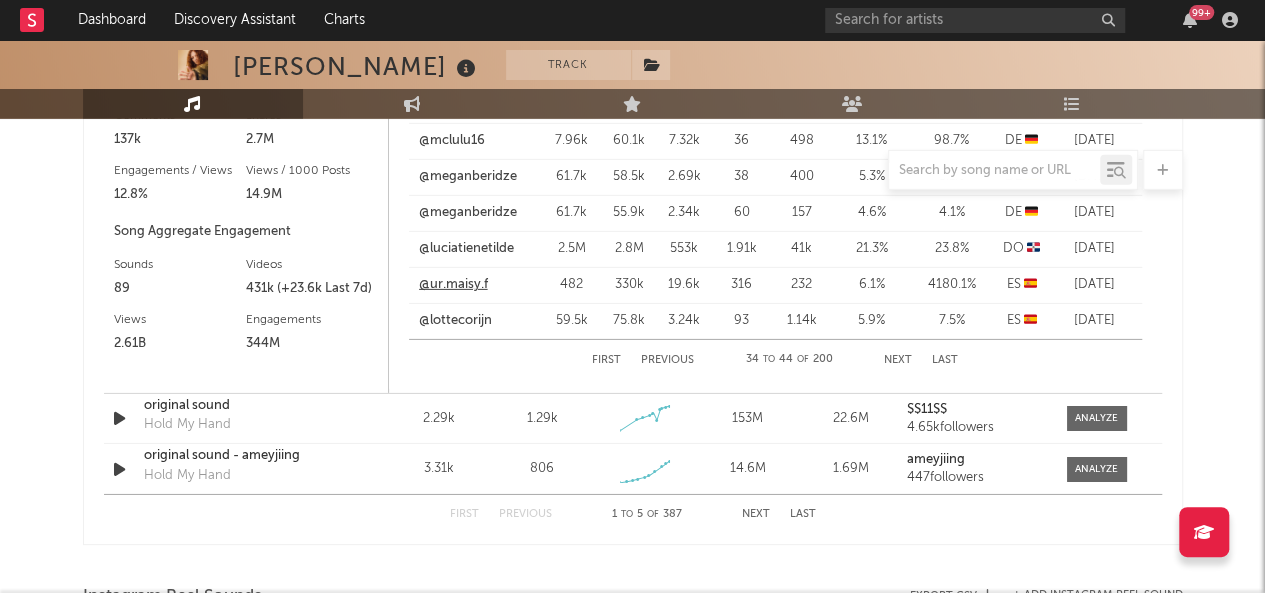 click on "@ur.maisy.f" at bounding box center (453, 285) 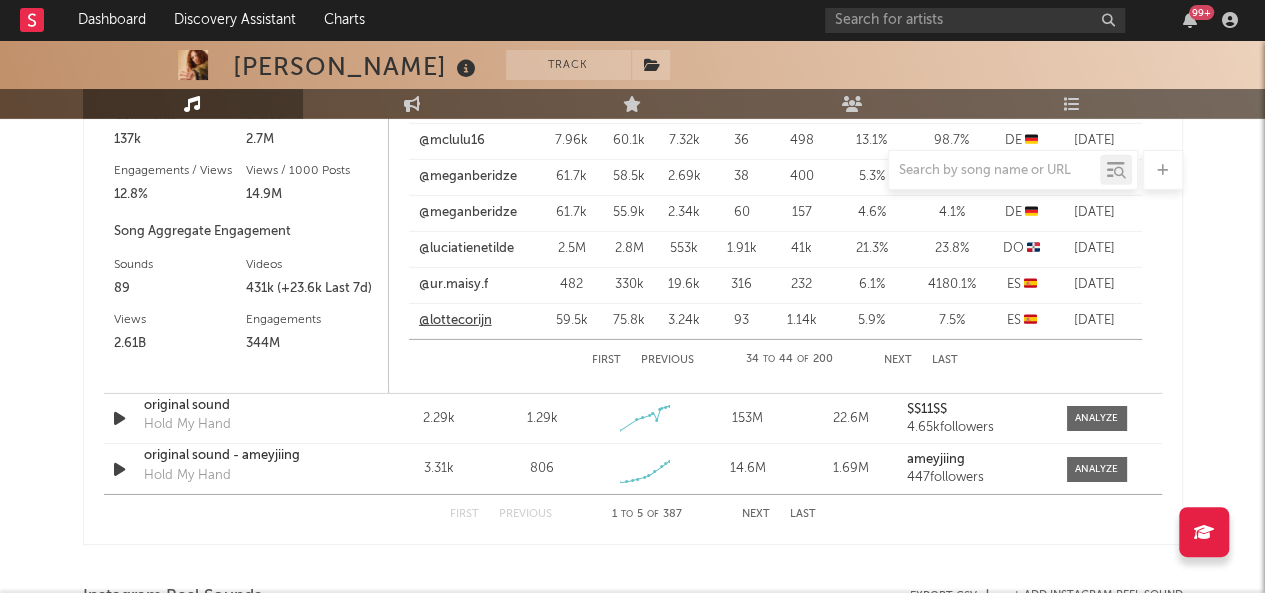 click on "@lottecorijn" at bounding box center (455, 321) 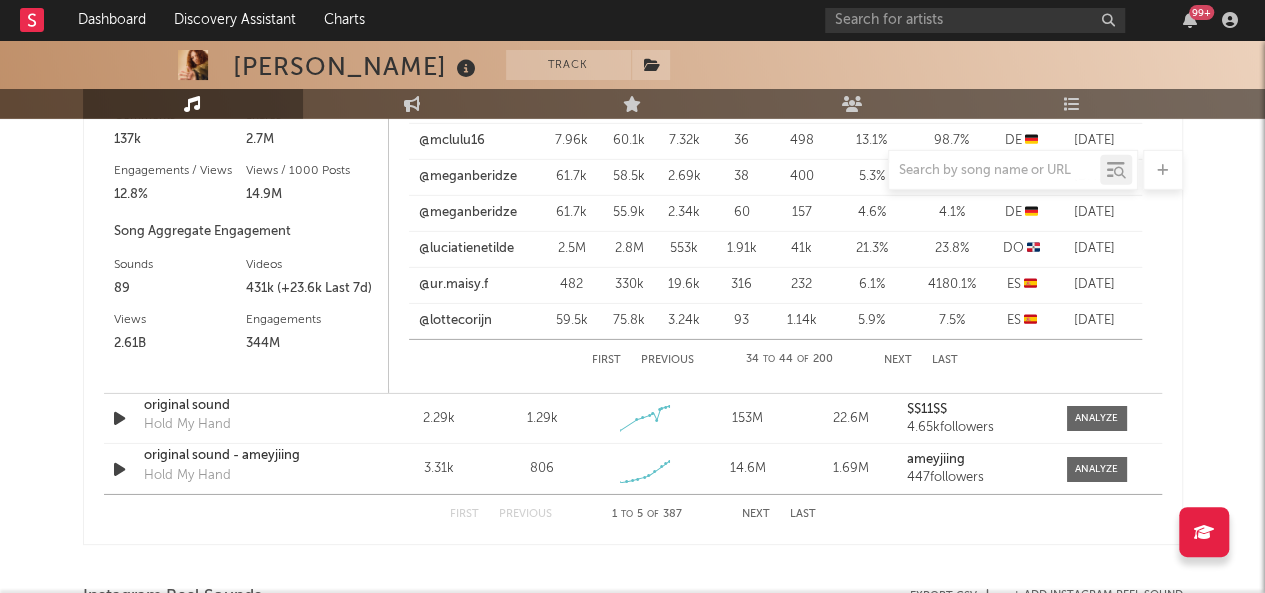 click on "Next" at bounding box center (898, 360) 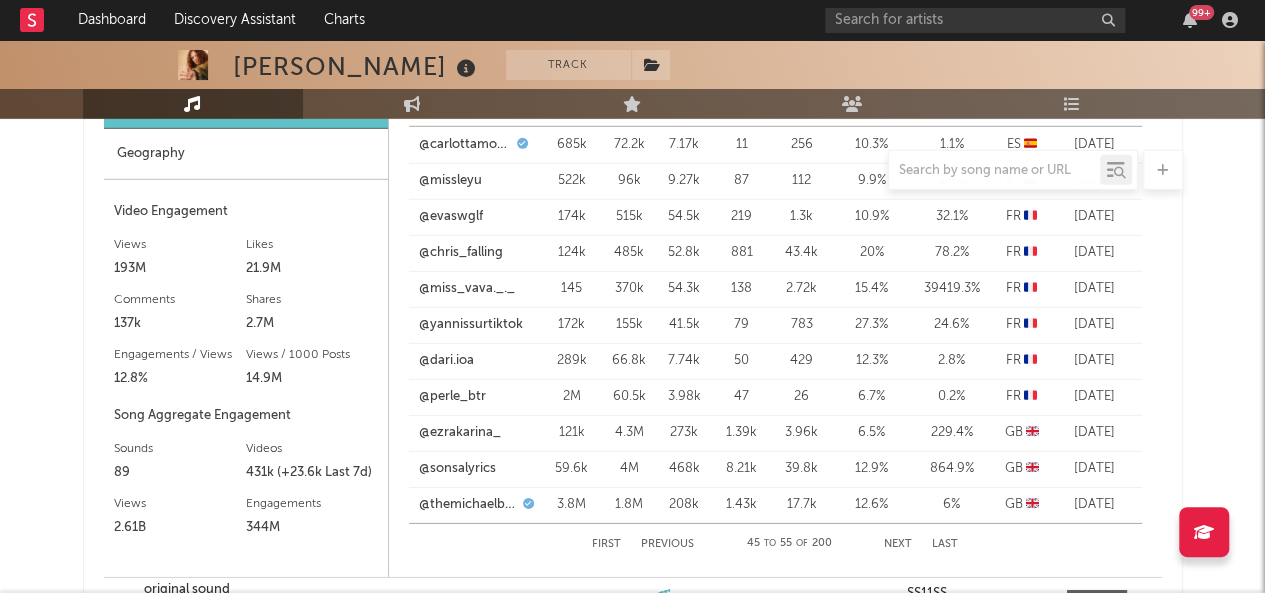scroll, scrollTop: 2640, scrollLeft: 0, axis: vertical 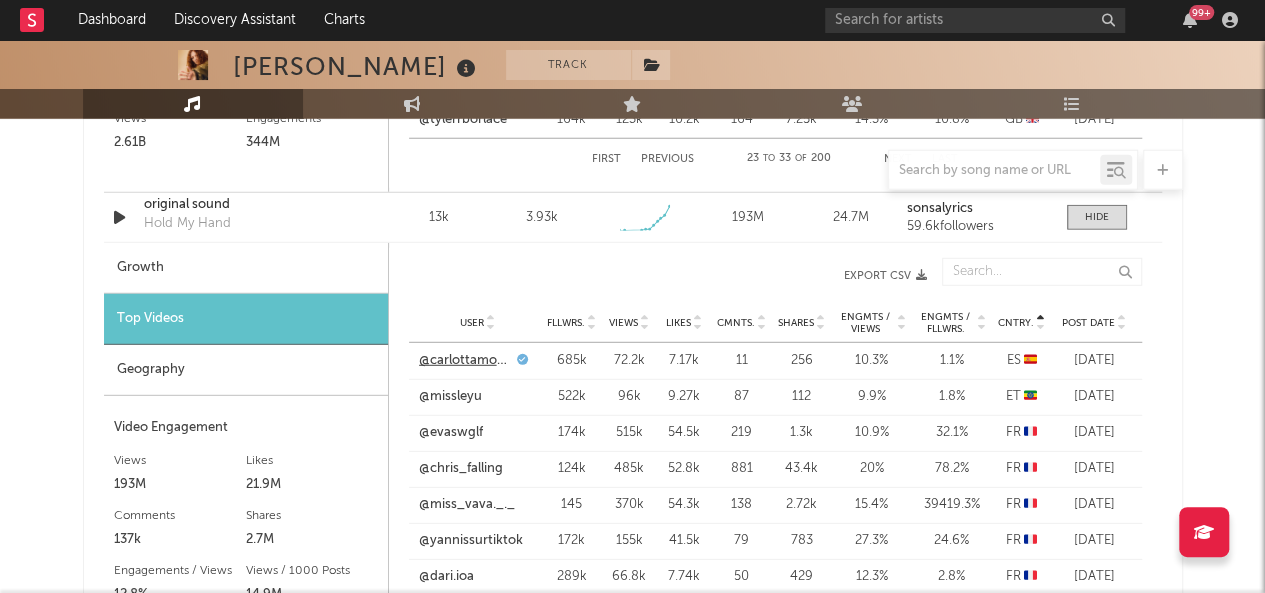 click on "@carlottamoon" at bounding box center (465, 361) 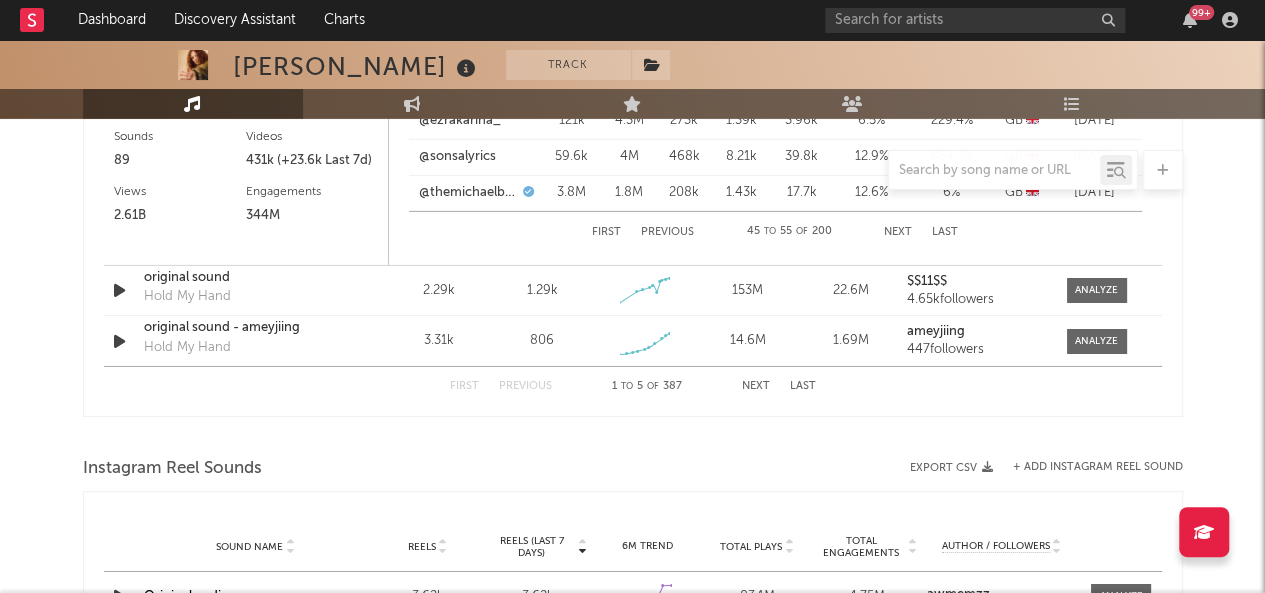 scroll, scrollTop: 3240, scrollLeft: 0, axis: vertical 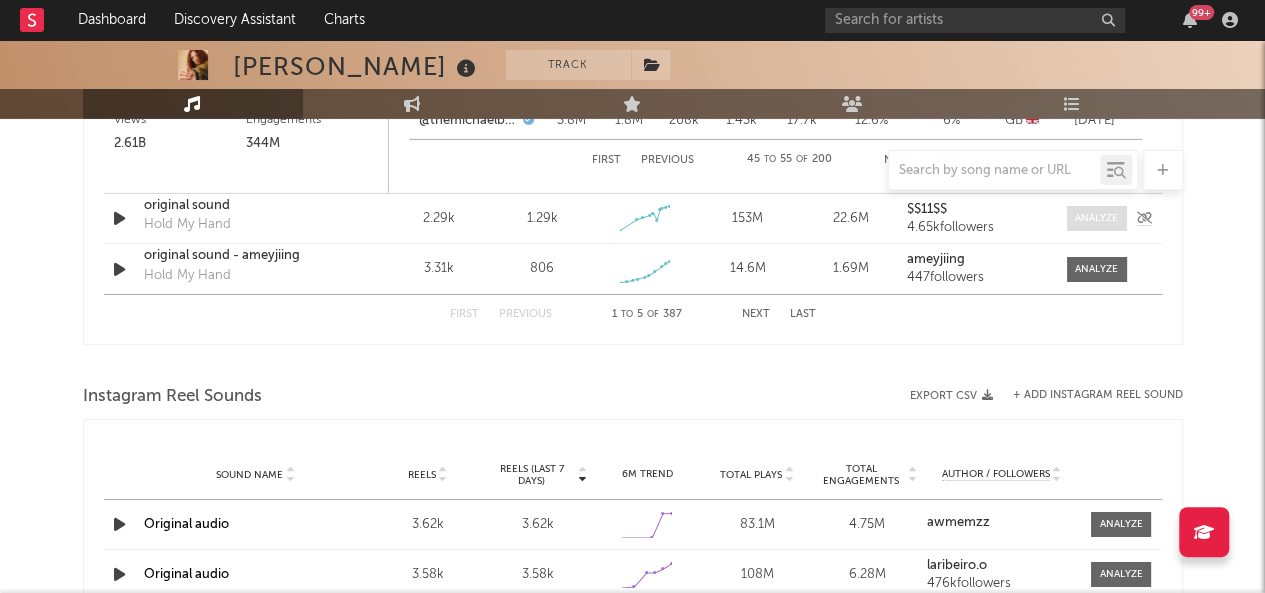 click at bounding box center [1096, 218] 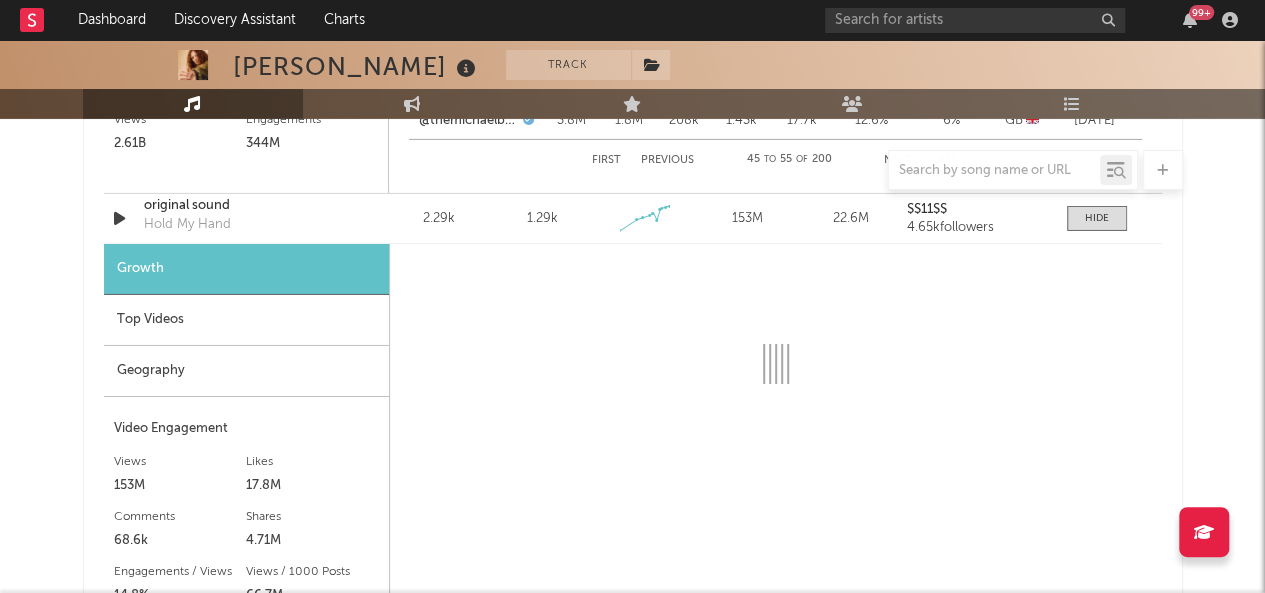 select on "1w" 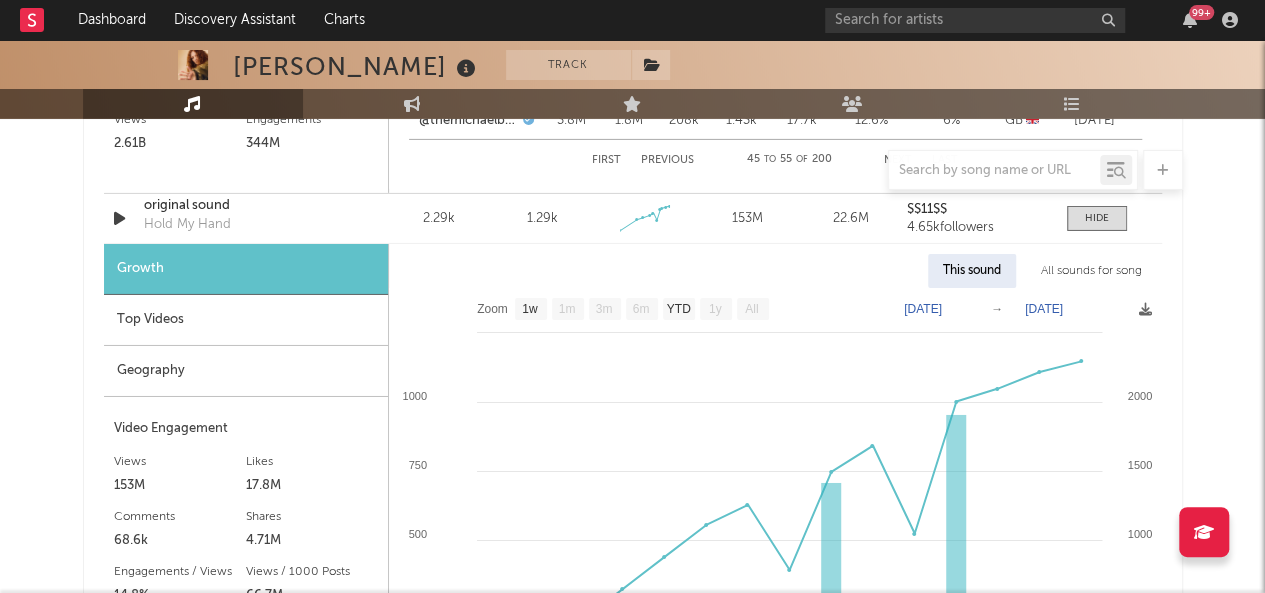 click on "Top Videos" at bounding box center [246, 320] 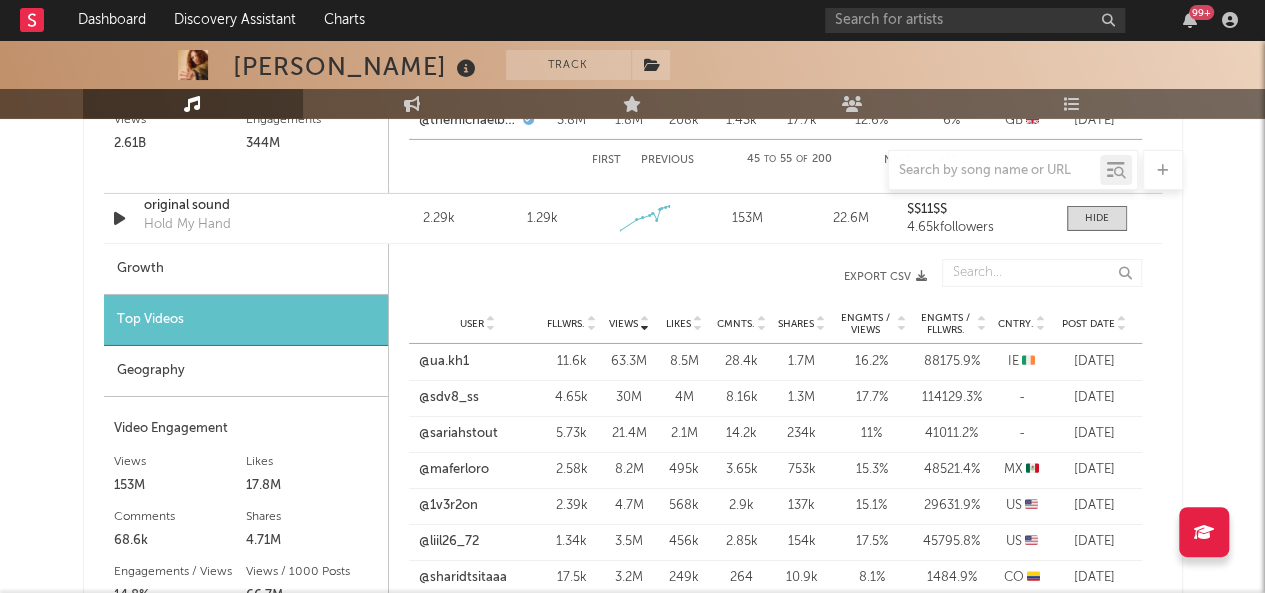 click at bounding box center [1041, 320] 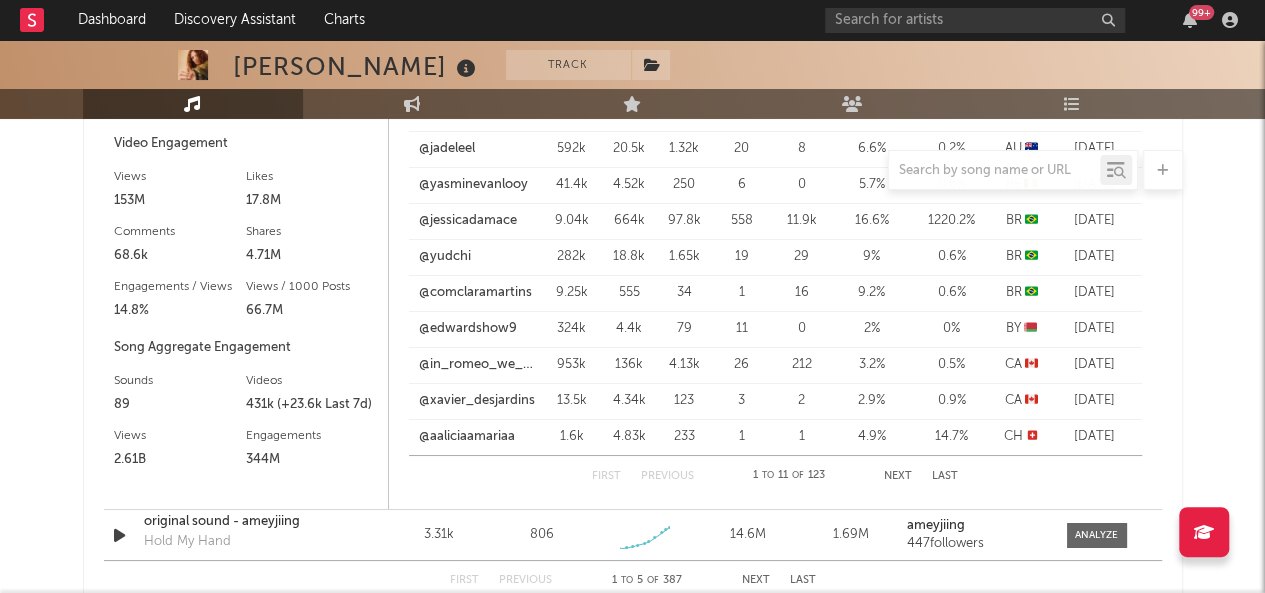 scroll, scrollTop: 3540, scrollLeft: 0, axis: vertical 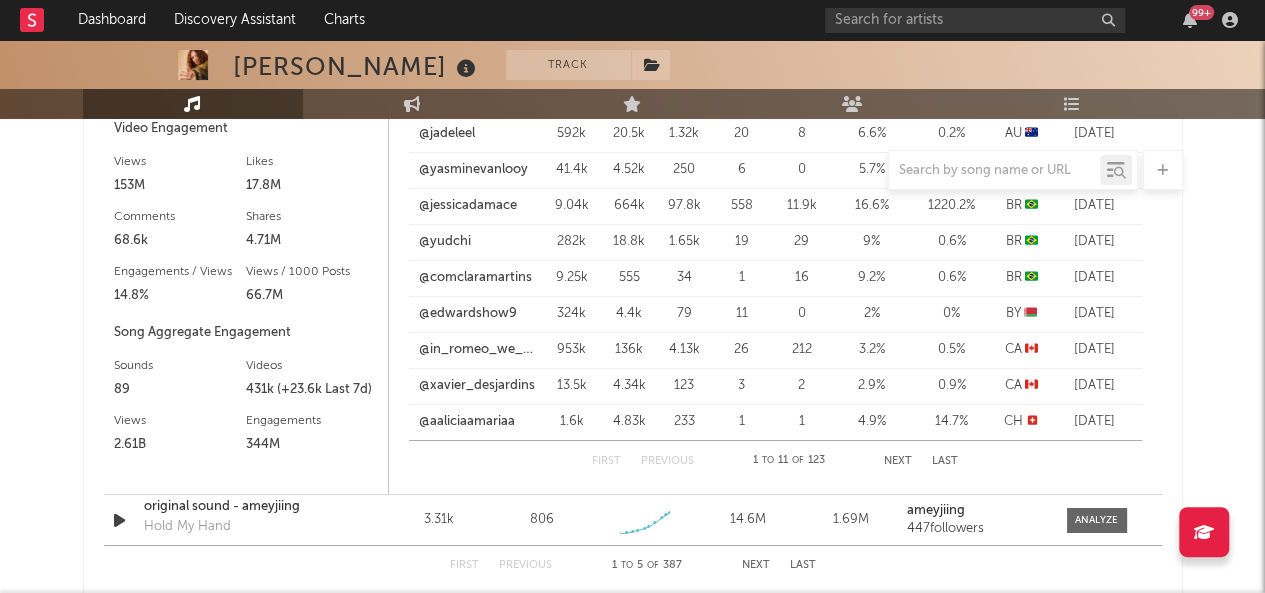 click on "Next" at bounding box center [898, 461] 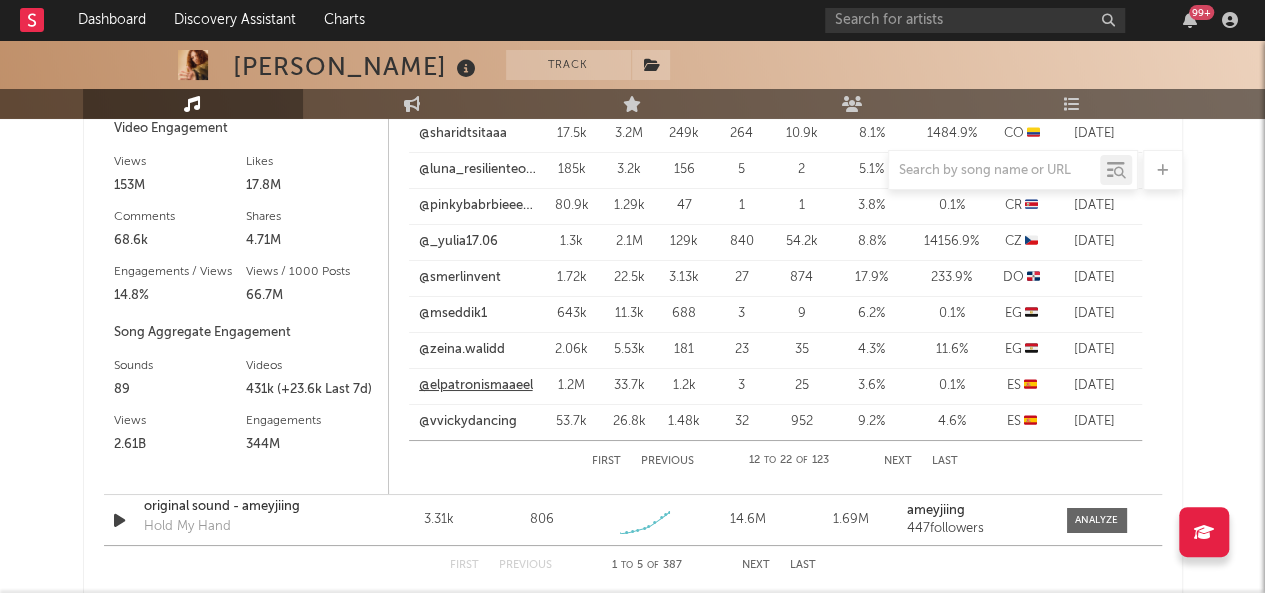 click on "@elpatronismaaeel" at bounding box center [476, 386] 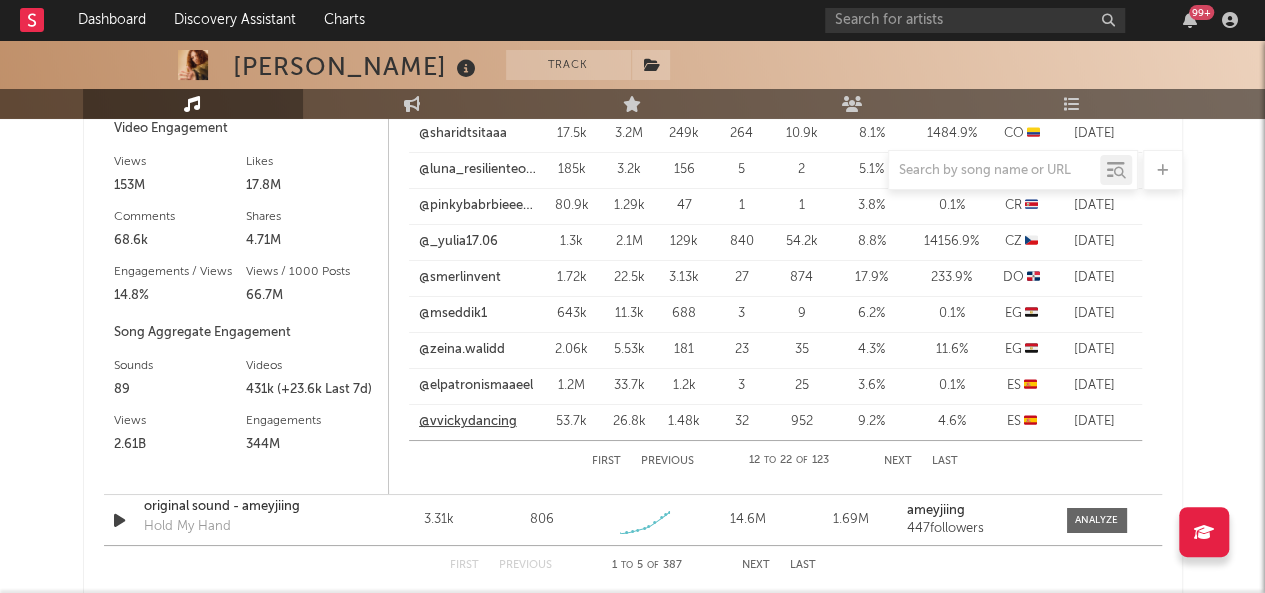 click on "@vvickydancing" at bounding box center [468, 422] 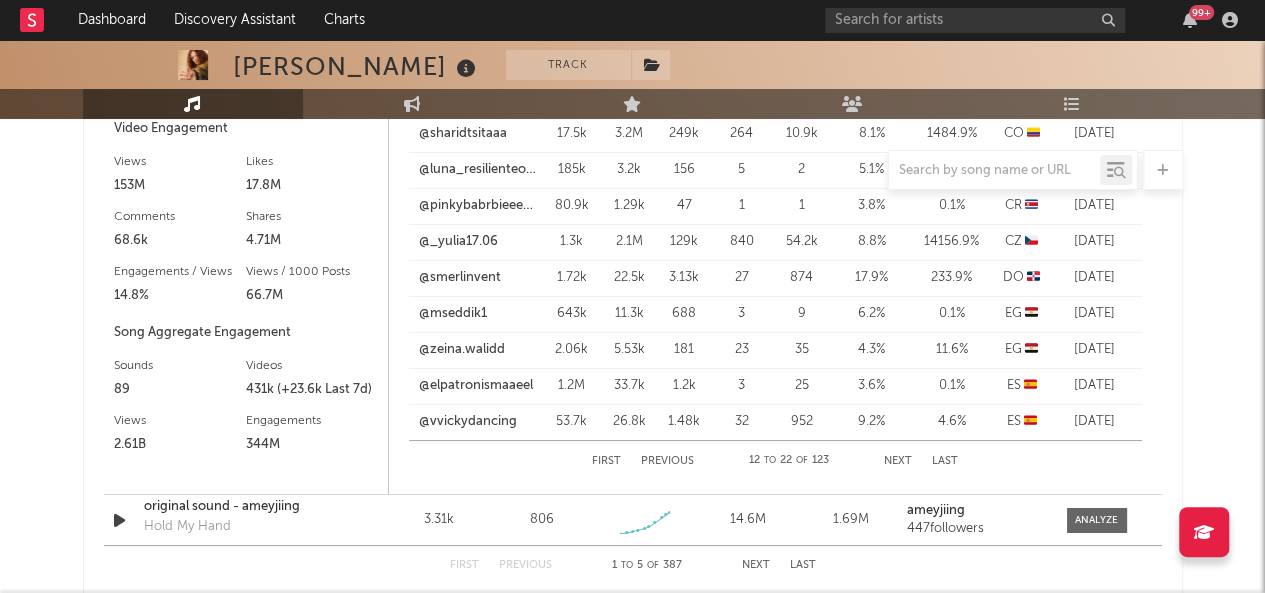 click on "99 +" at bounding box center [1035, 20] 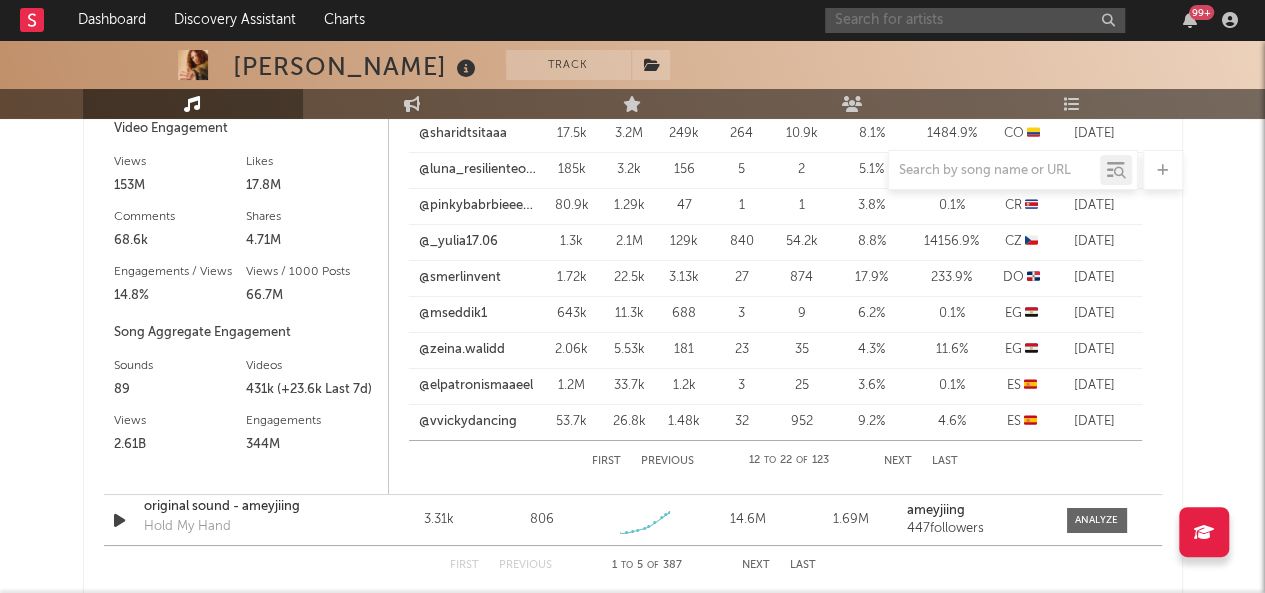 click at bounding box center (975, 20) 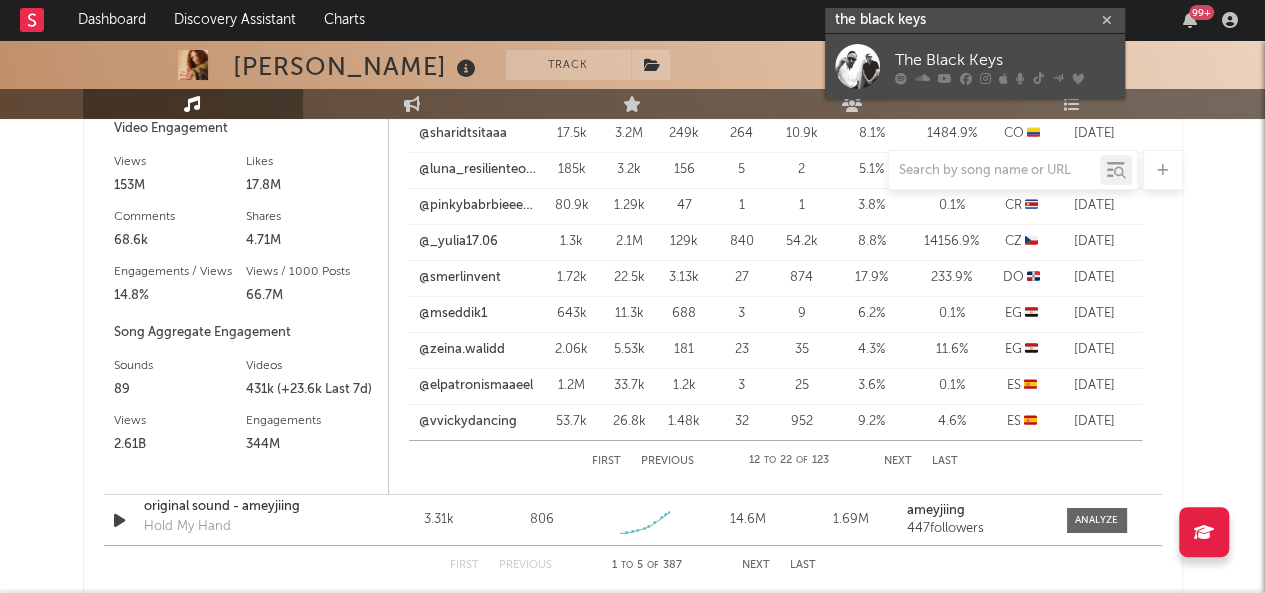 type on "the black keys" 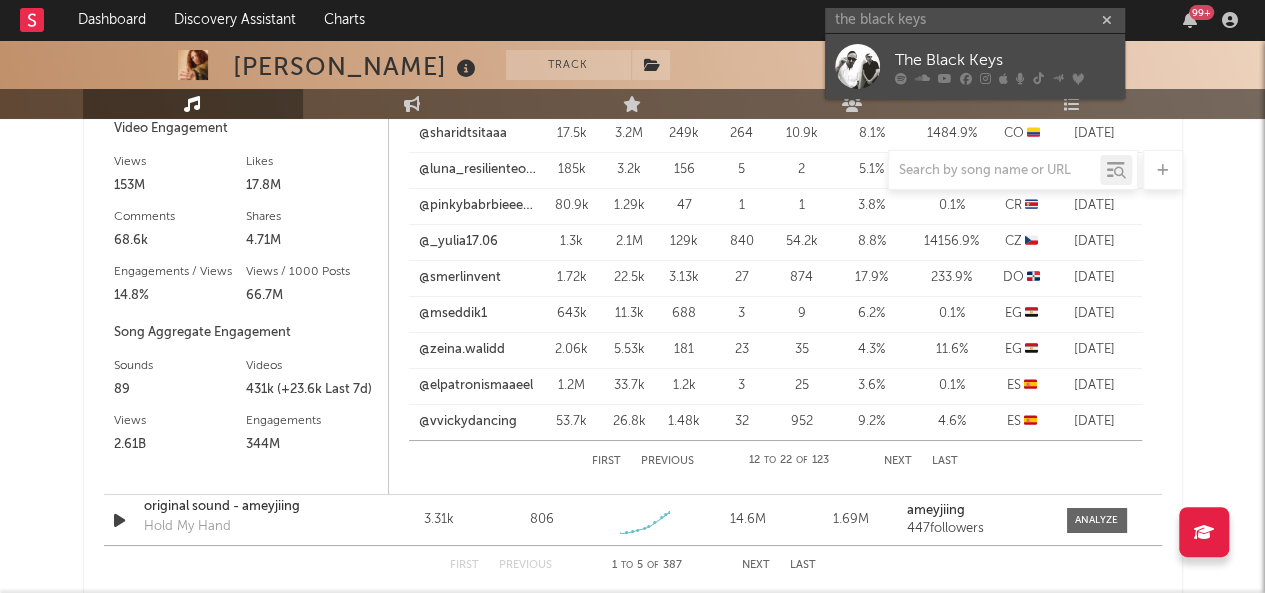 click on "The Black Keys" at bounding box center [1005, 60] 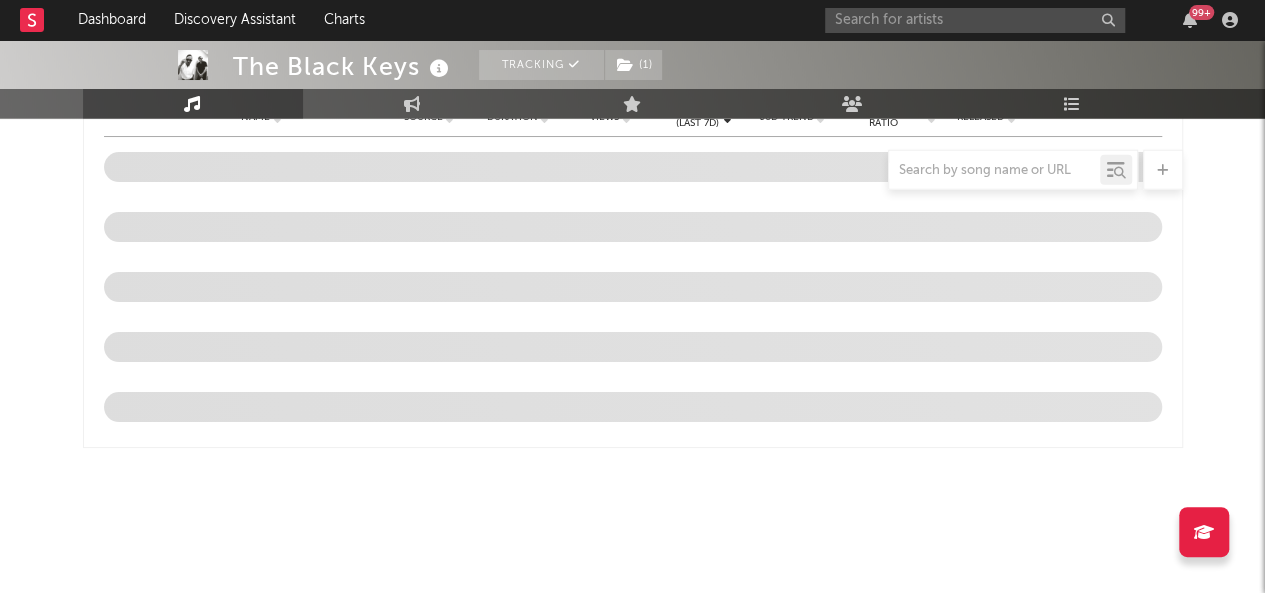 scroll, scrollTop: 2146, scrollLeft: 0, axis: vertical 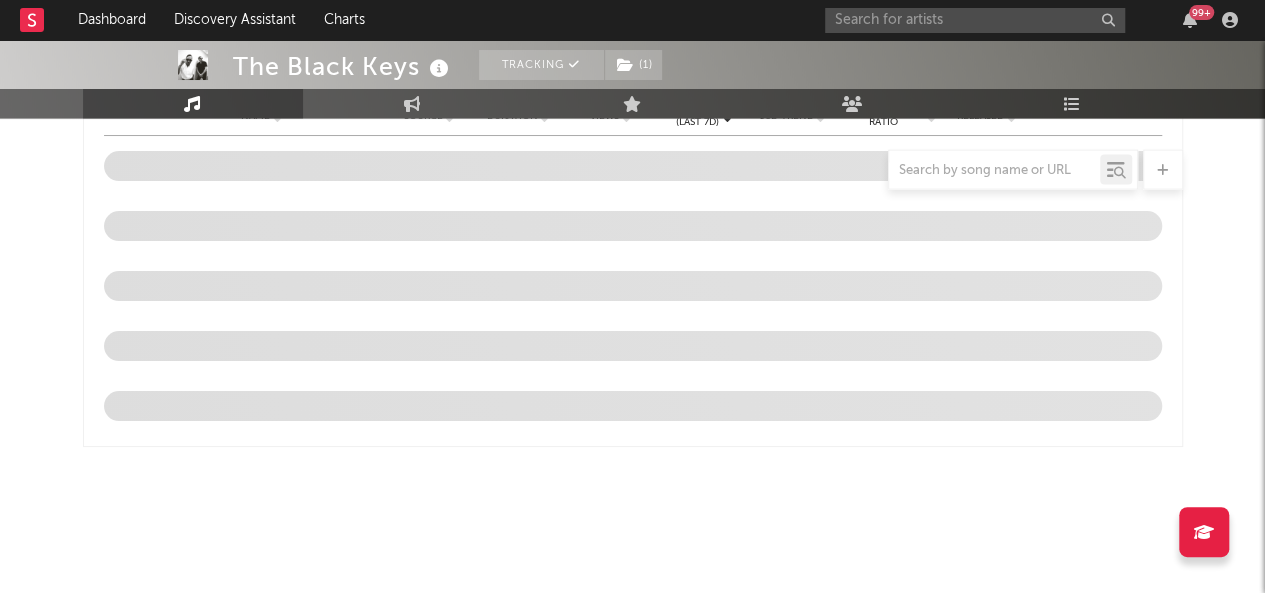 select on "6m" 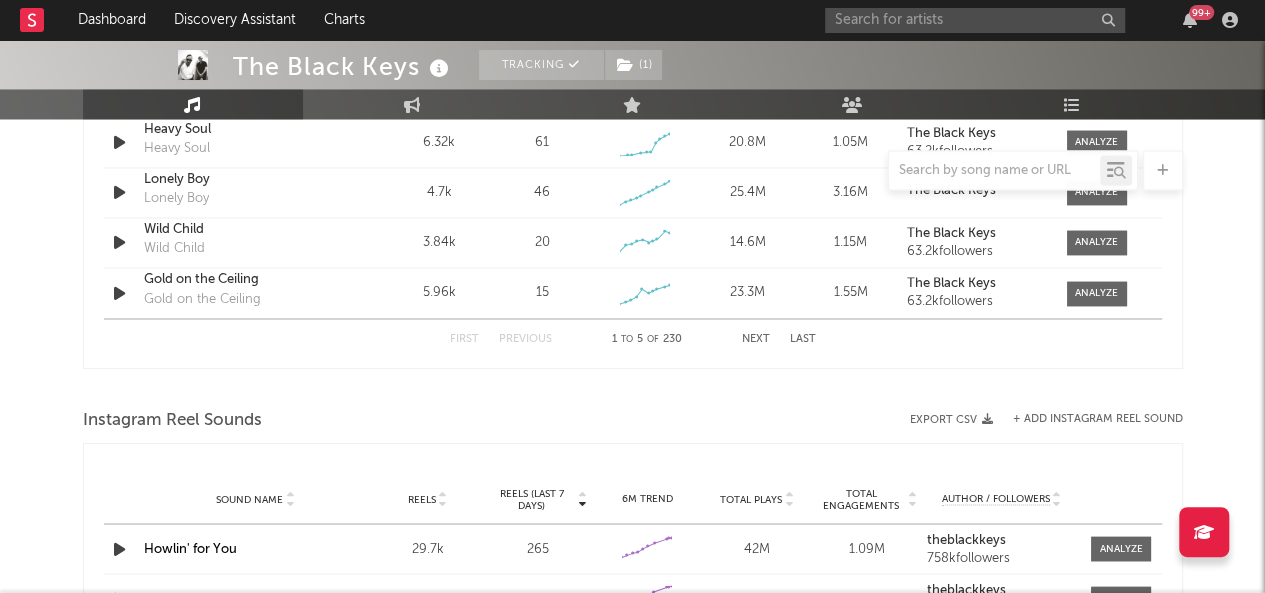scroll, scrollTop: 1363, scrollLeft: 0, axis: vertical 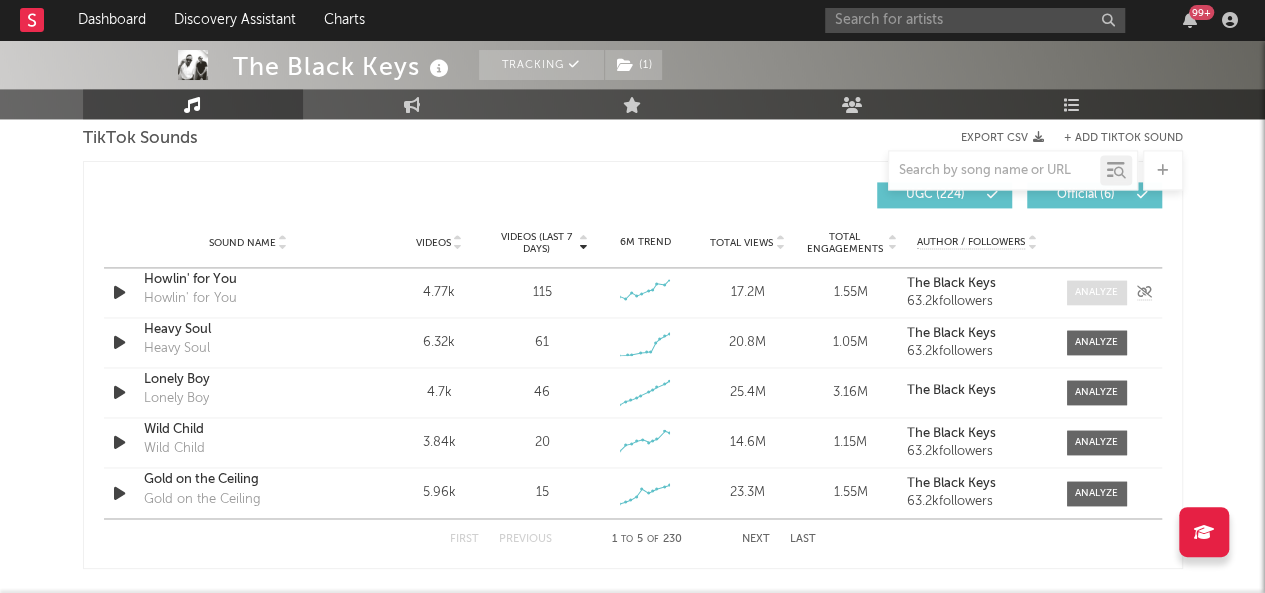 click at bounding box center [1096, 292] 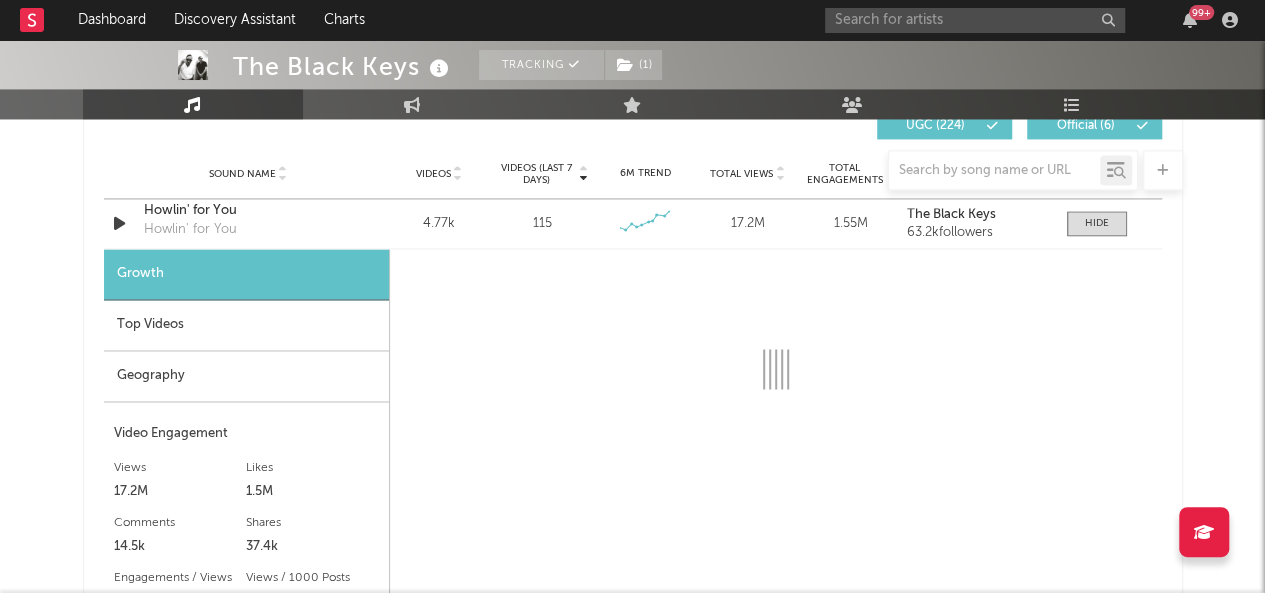 scroll, scrollTop: 1463, scrollLeft: 0, axis: vertical 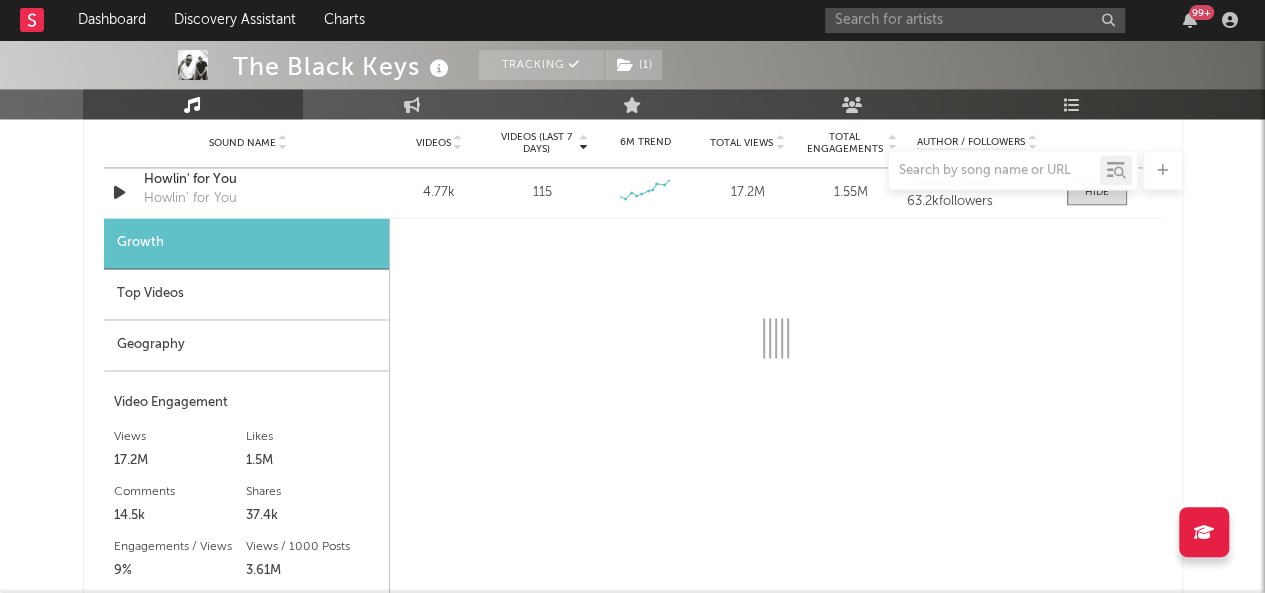 click on "Geography" at bounding box center [246, 345] 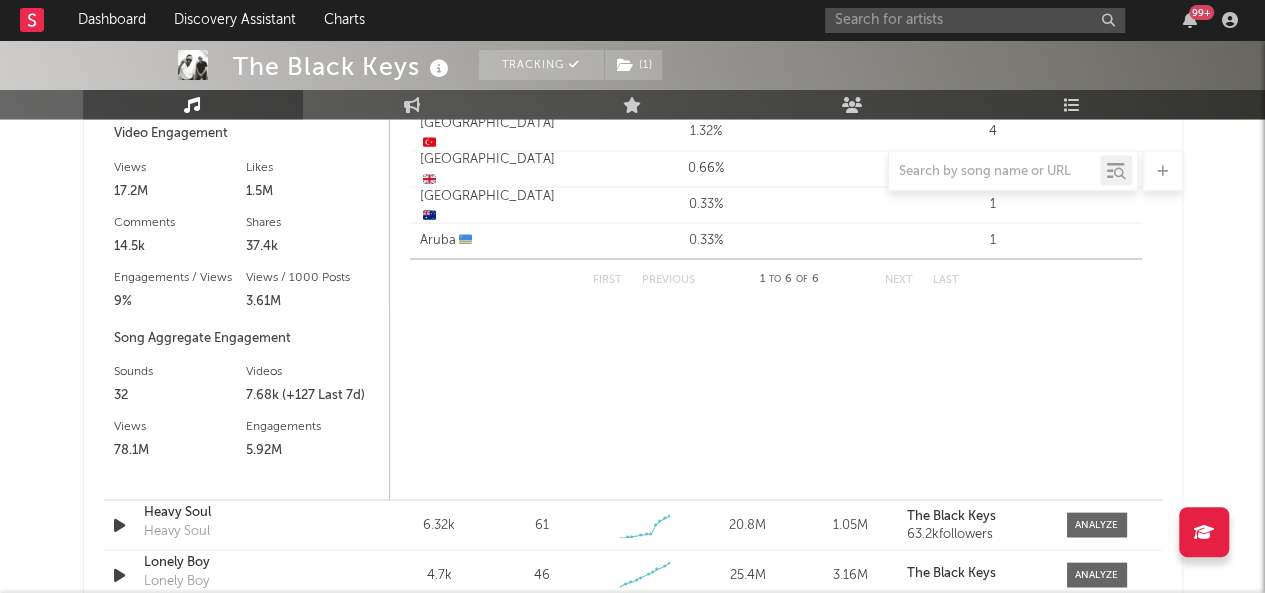 scroll, scrollTop: 1763, scrollLeft: 0, axis: vertical 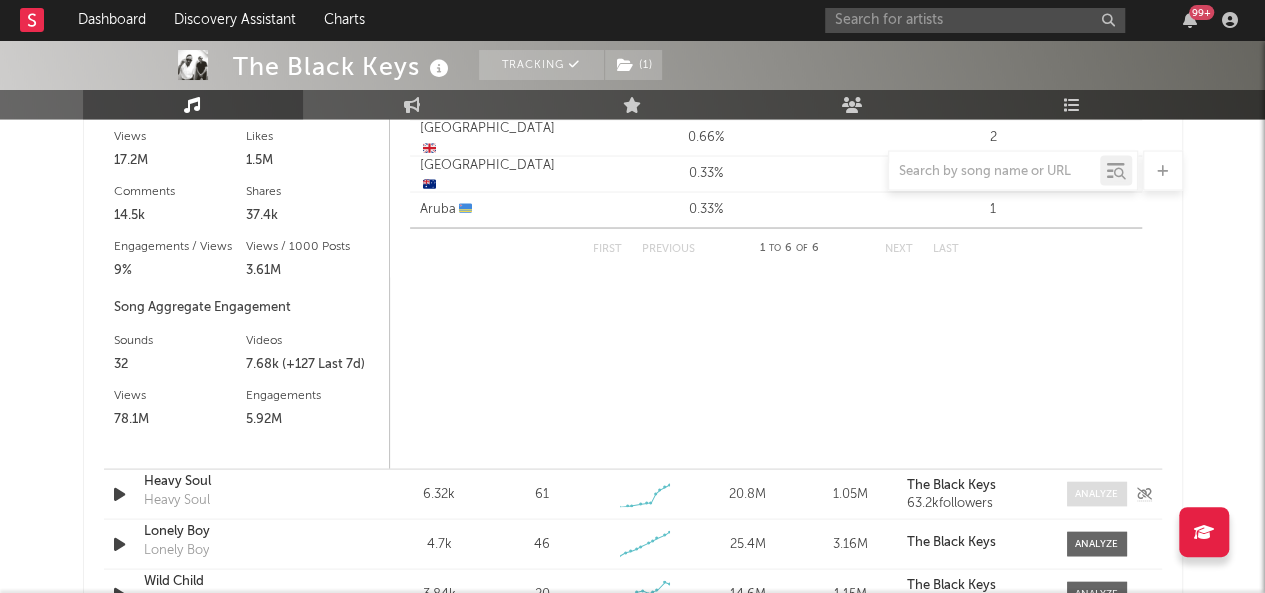 click at bounding box center (1096, 493) 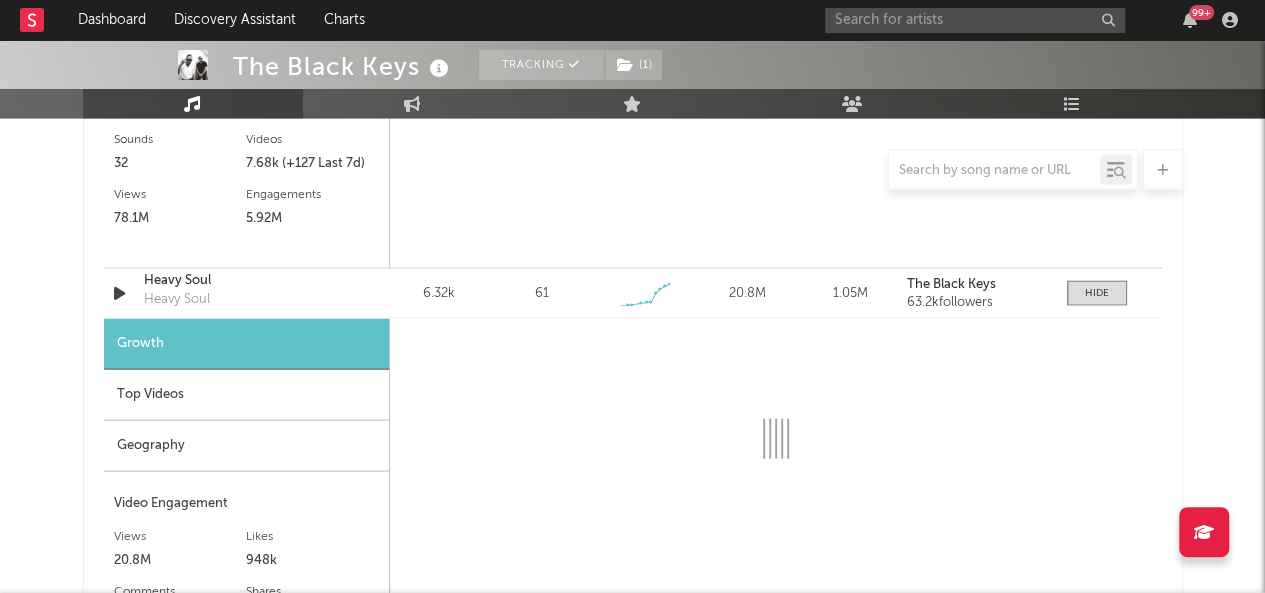 scroll, scrollTop: 2063, scrollLeft: 0, axis: vertical 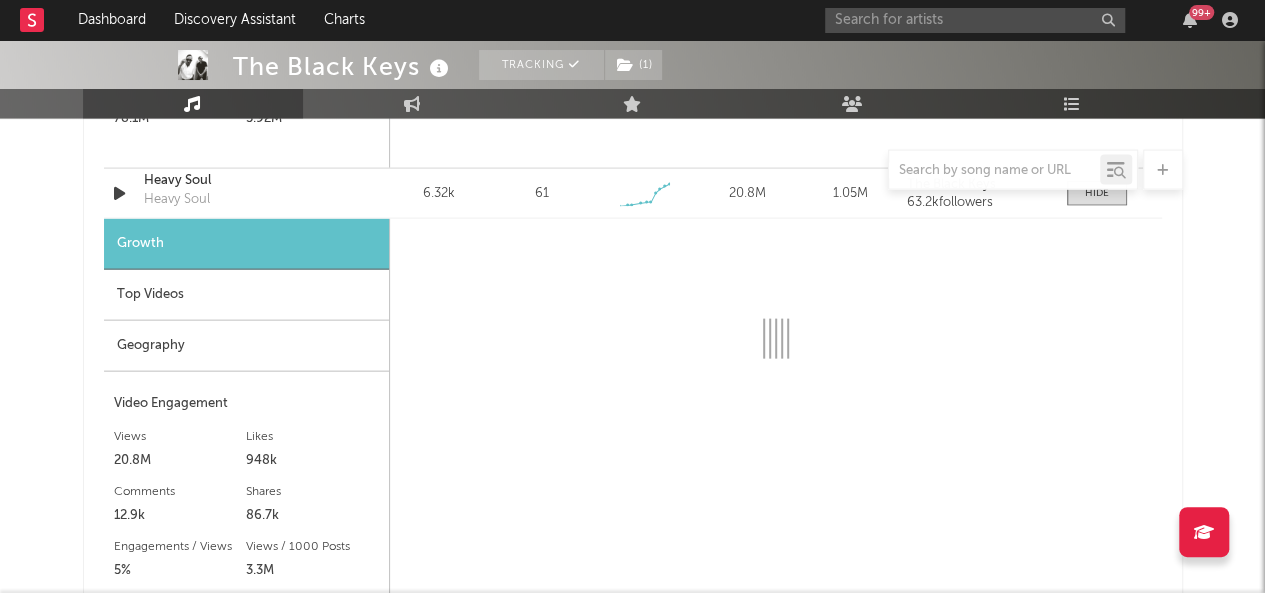 click on "Geography" at bounding box center (246, 346) 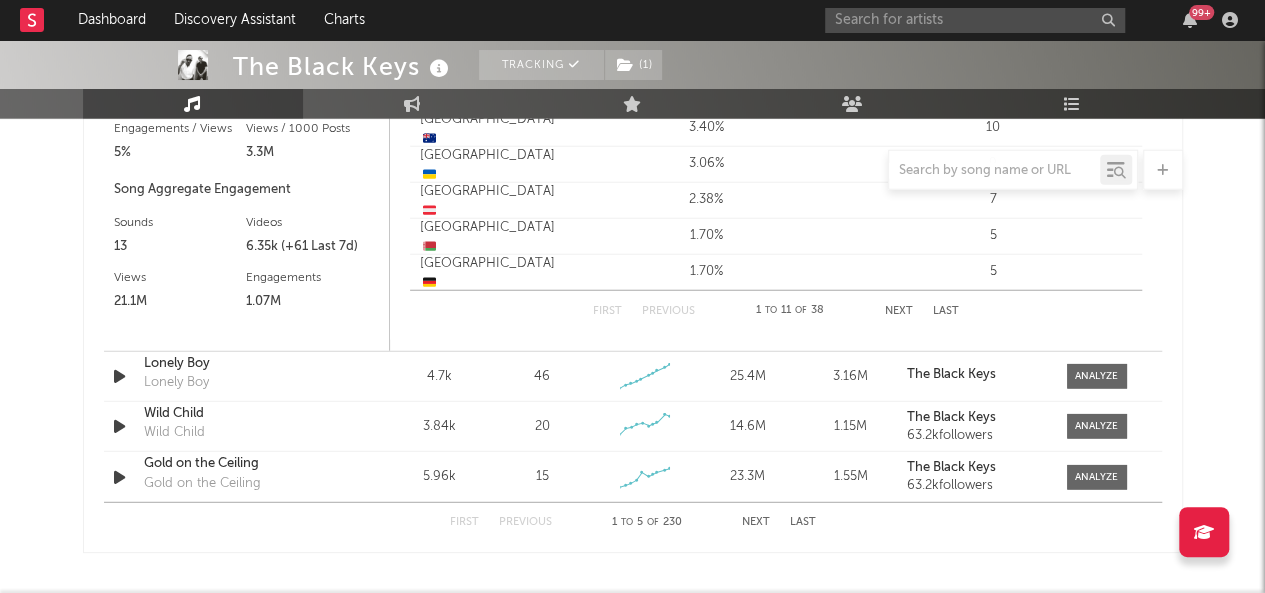 scroll, scrollTop: 2563, scrollLeft: 0, axis: vertical 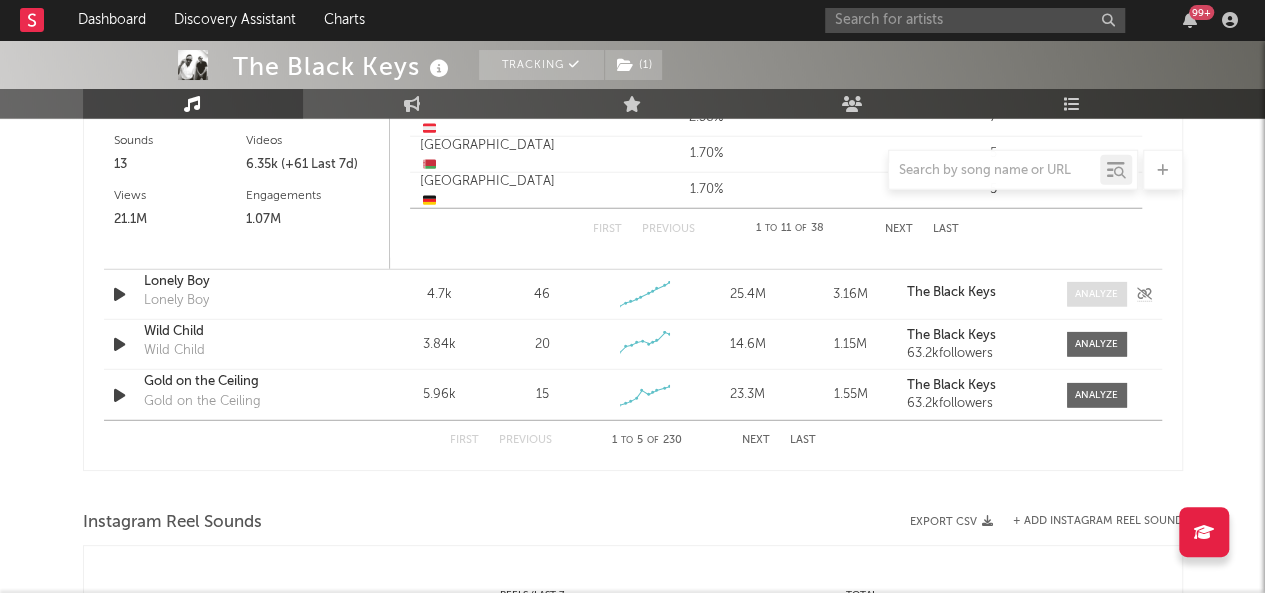 click at bounding box center [1096, 294] 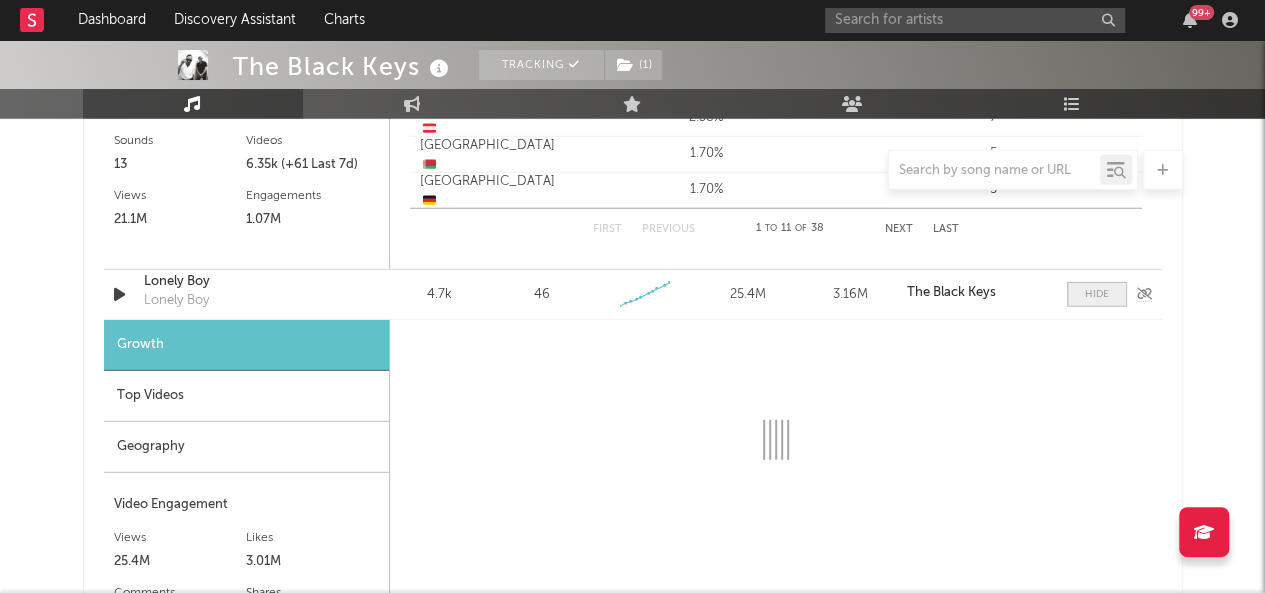scroll, scrollTop: 2663, scrollLeft: 0, axis: vertical 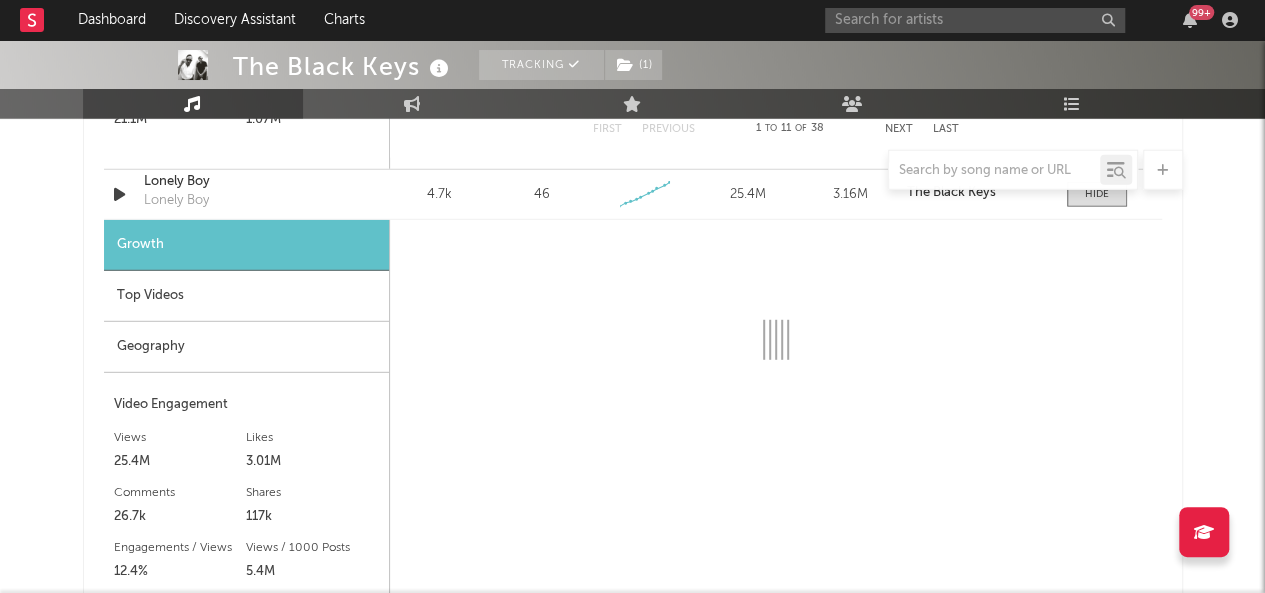click on "Geography" at bounding box center (246, 347) 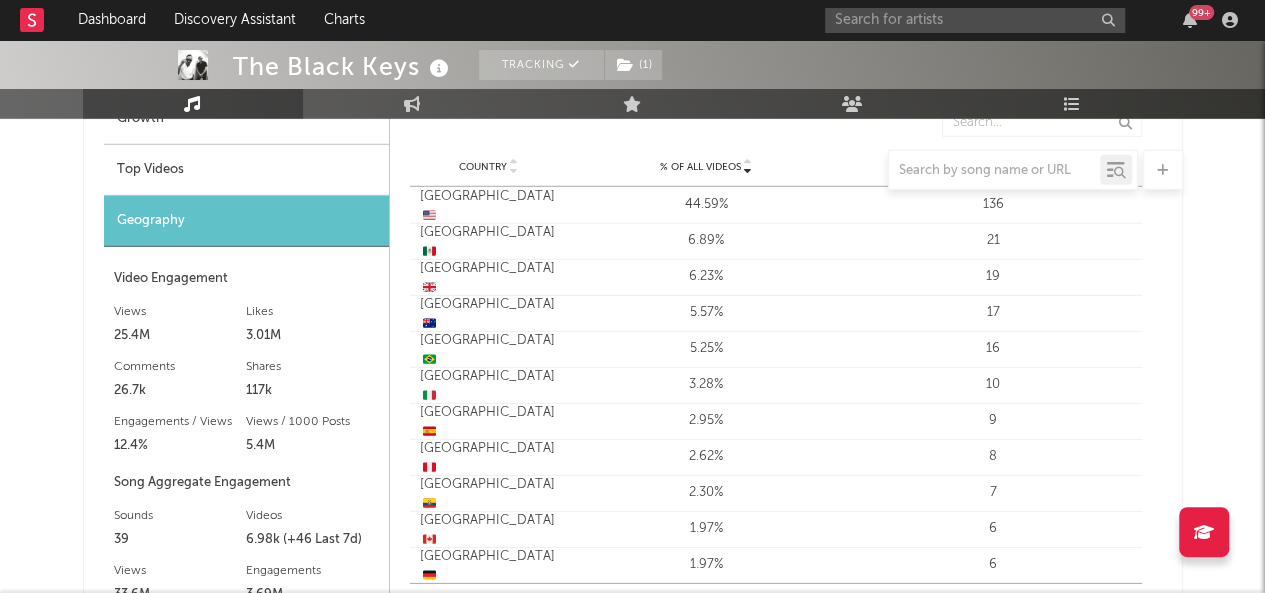 scroll, scrollTop: 2763, scrollLeft: 0, axis: vertical 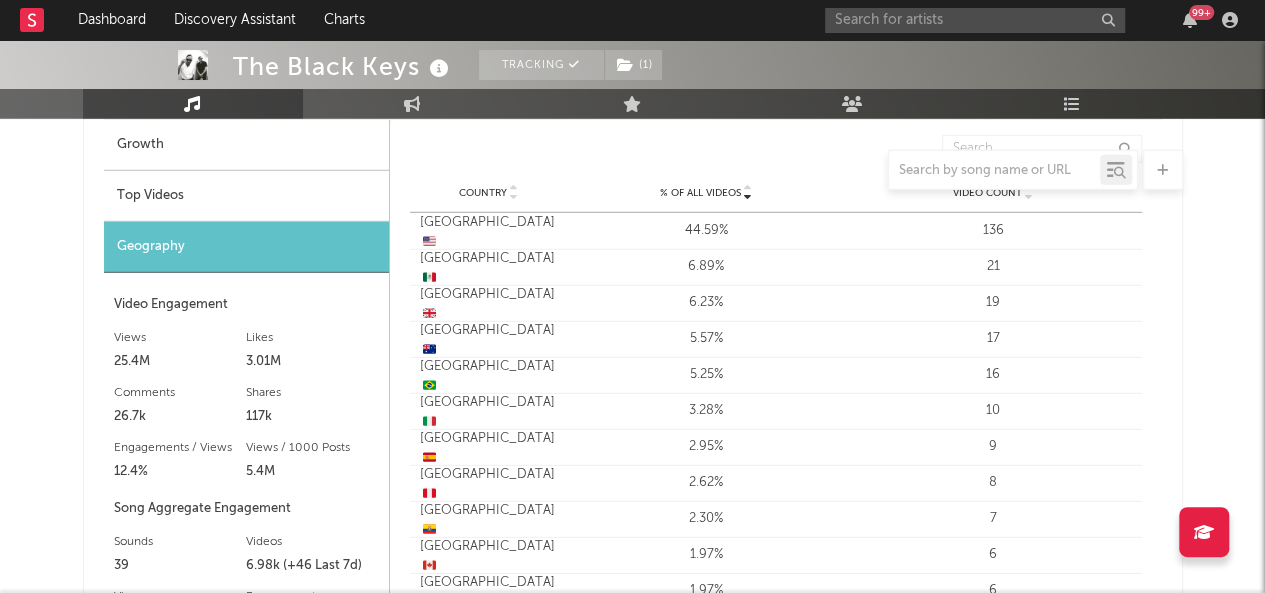 click on "Top Videos" at bounding box center [246, 196] 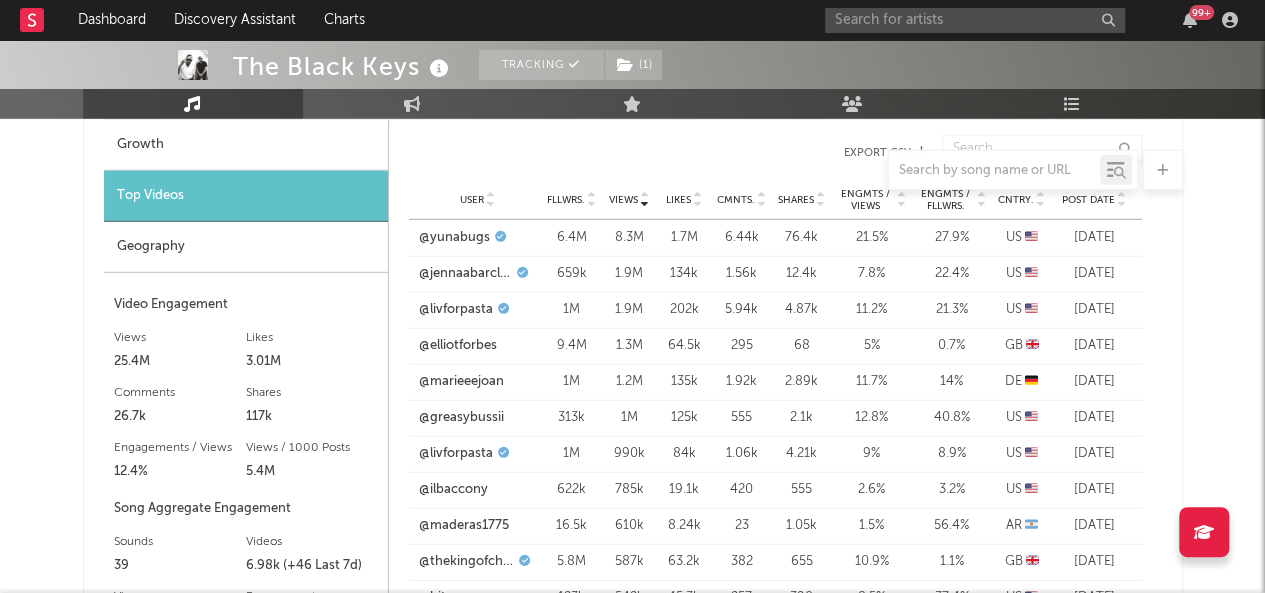 click at bounding box center [1013, 170] 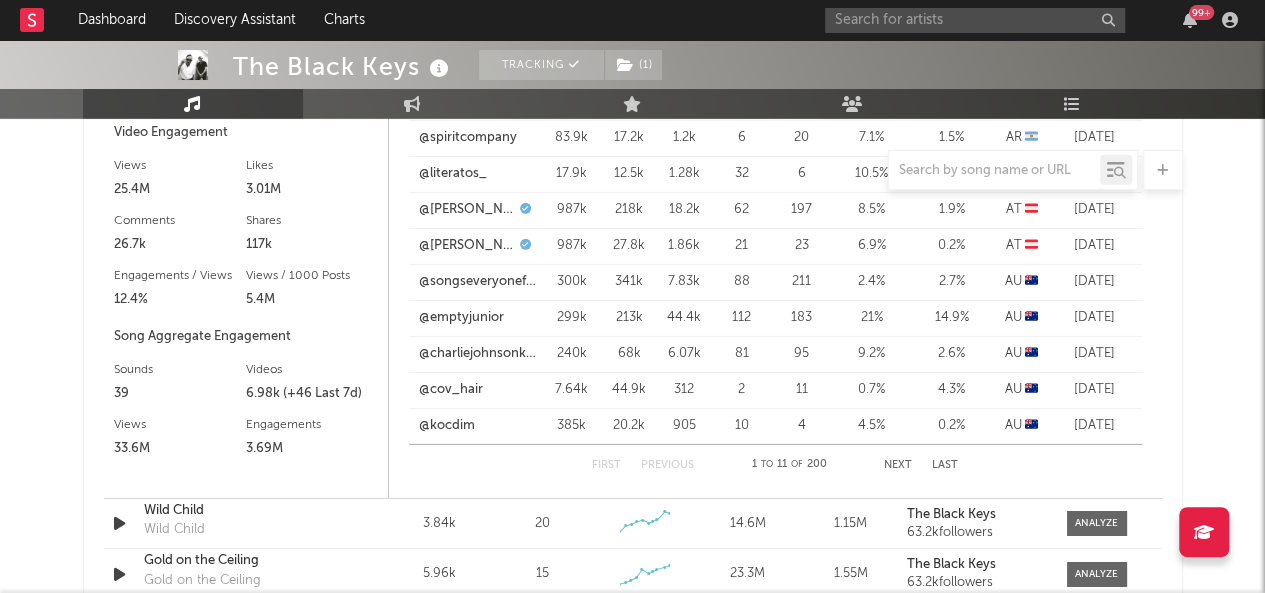 scroll, scrollTop: 2963, scrollLeft: 0, axis: vertical 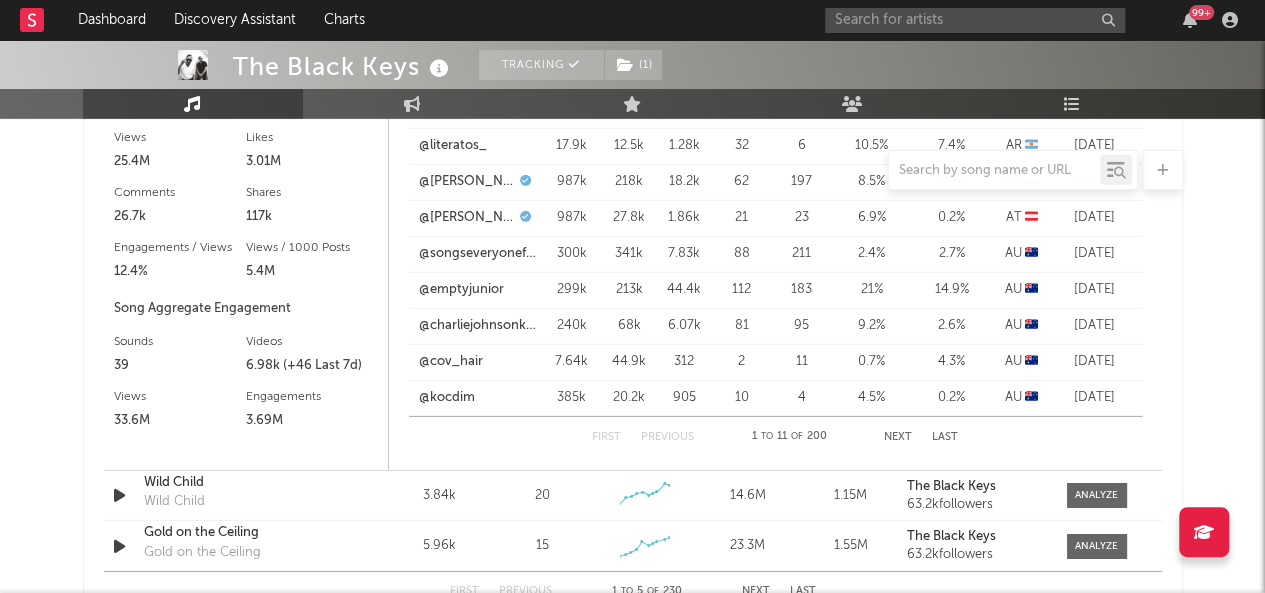 click on "Next" at bounding box center [898, 437] 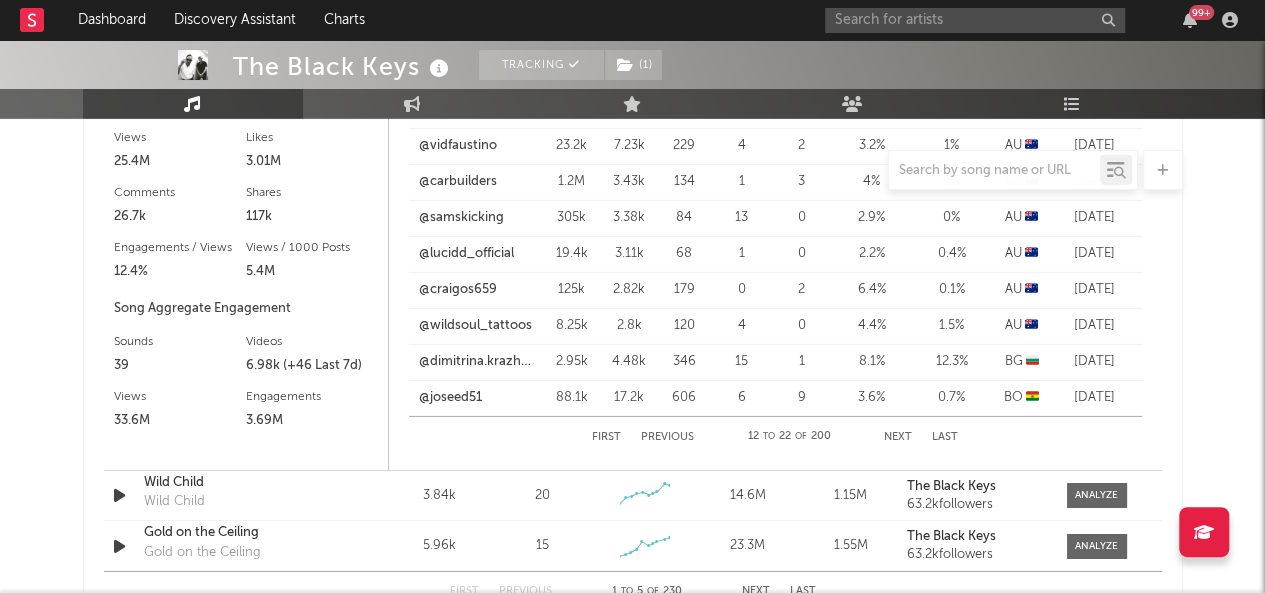 click on "Next" at bounding box center [898, 437] 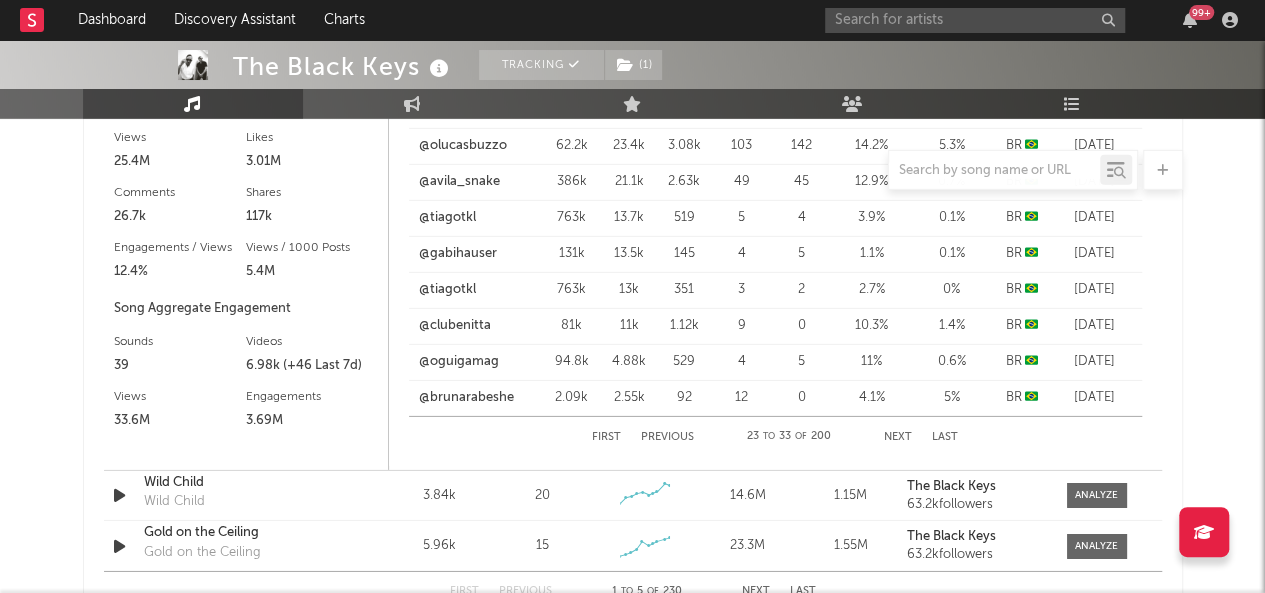 click on "Next" at bounding box center [898, 437] 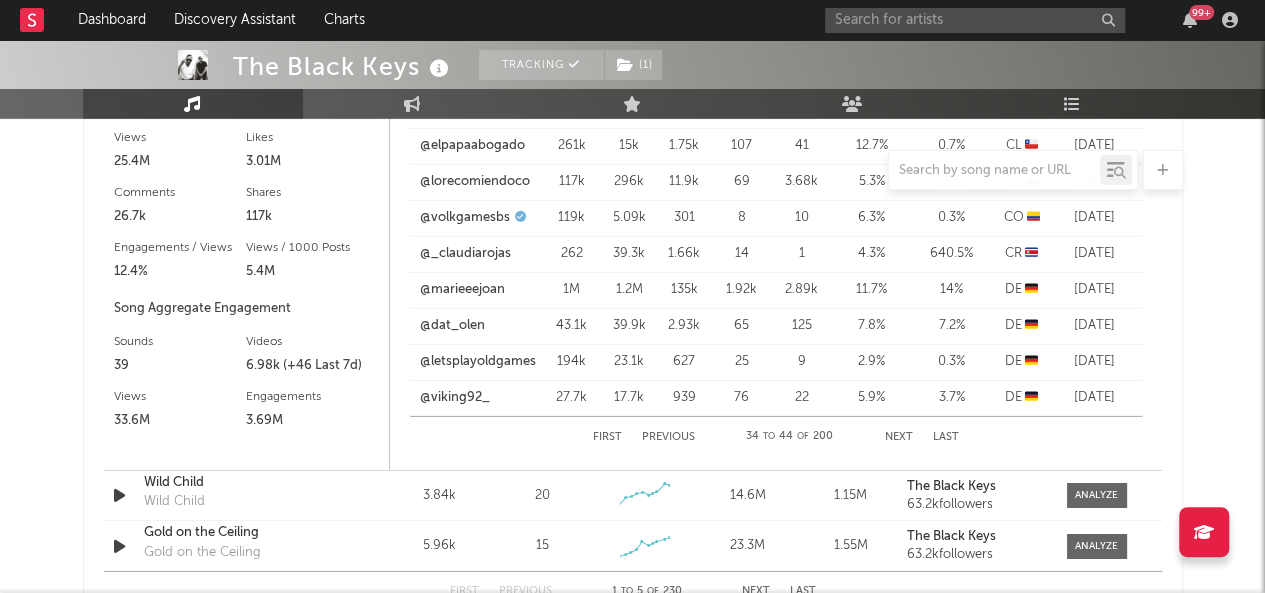 click on "Next" at bounding box center [899, 437] 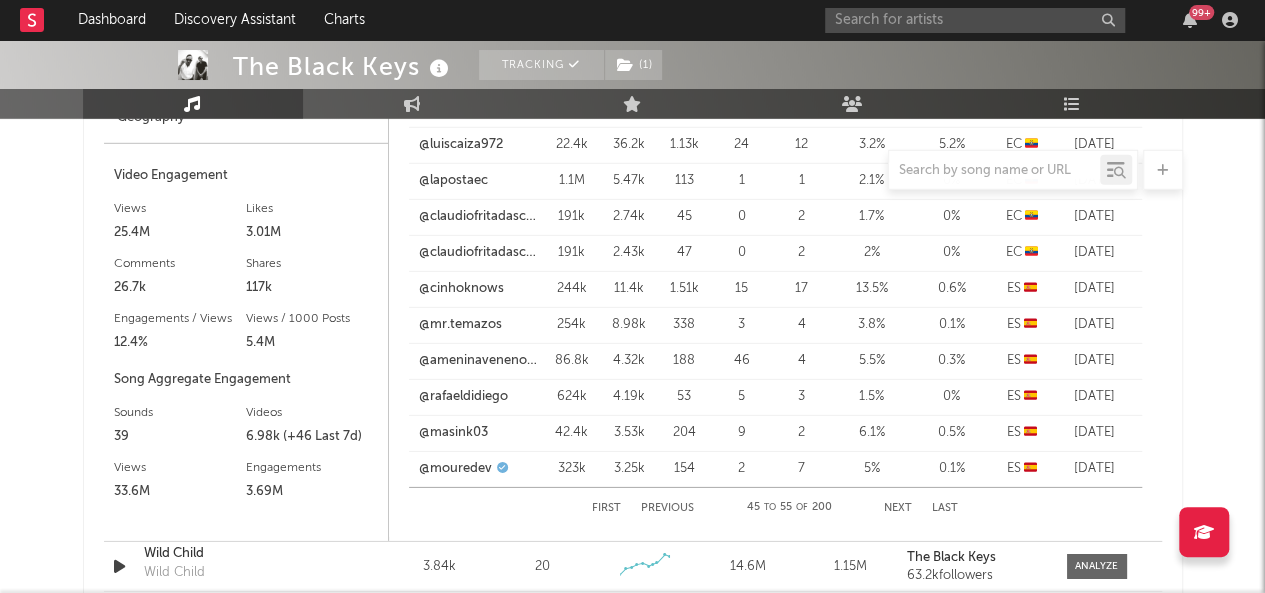 scroll, scrollTop: 2863, scrollLeft: 0, axis: vertical 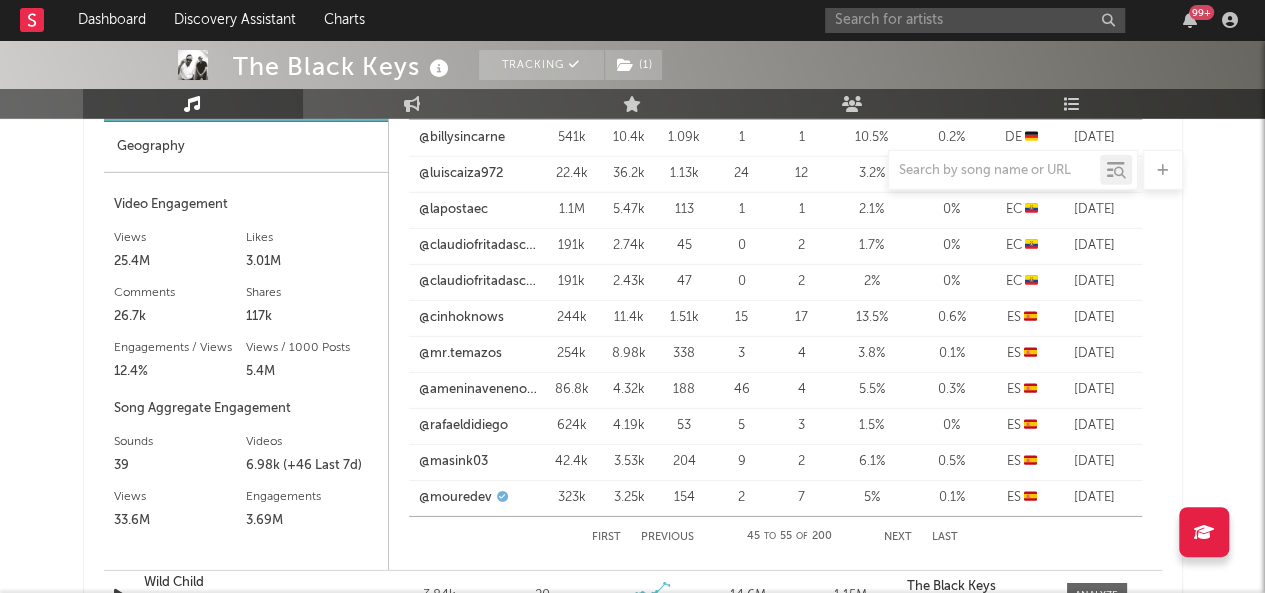 click on "Next" at bounding box center [898, 537] 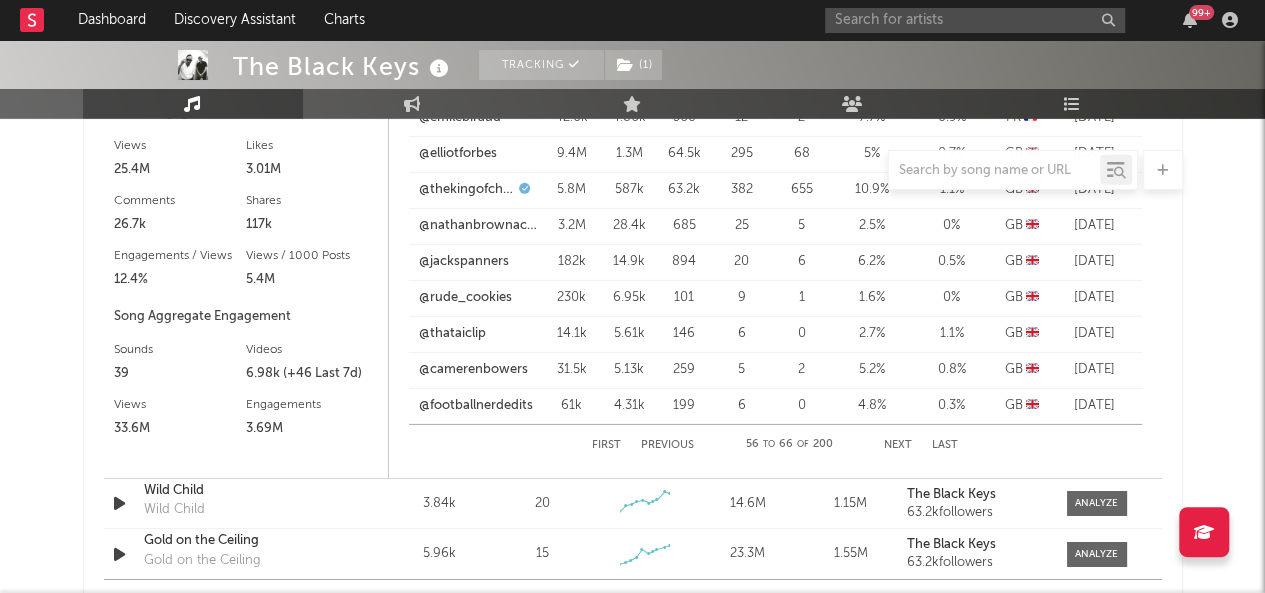 scroll, scrollTop: 3063, scrollLeft: 0, axis: vertical 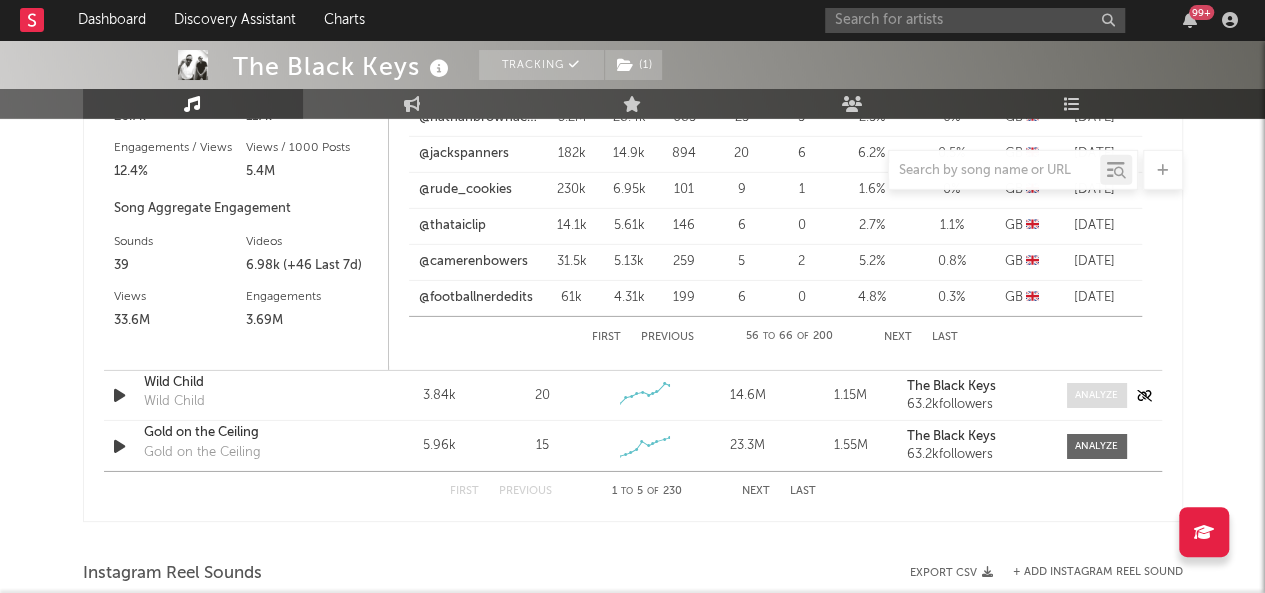 click at bounding box center (1096, 395) 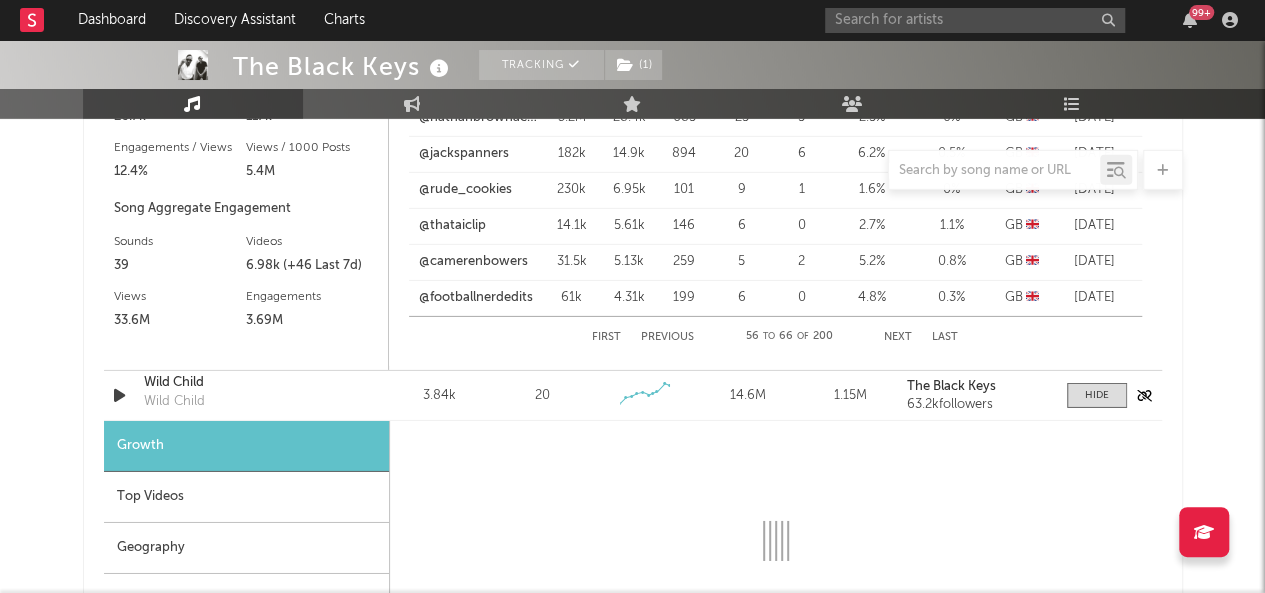 scroll, scrollTop: 3163, scrollLeft: 0, axis: vertical 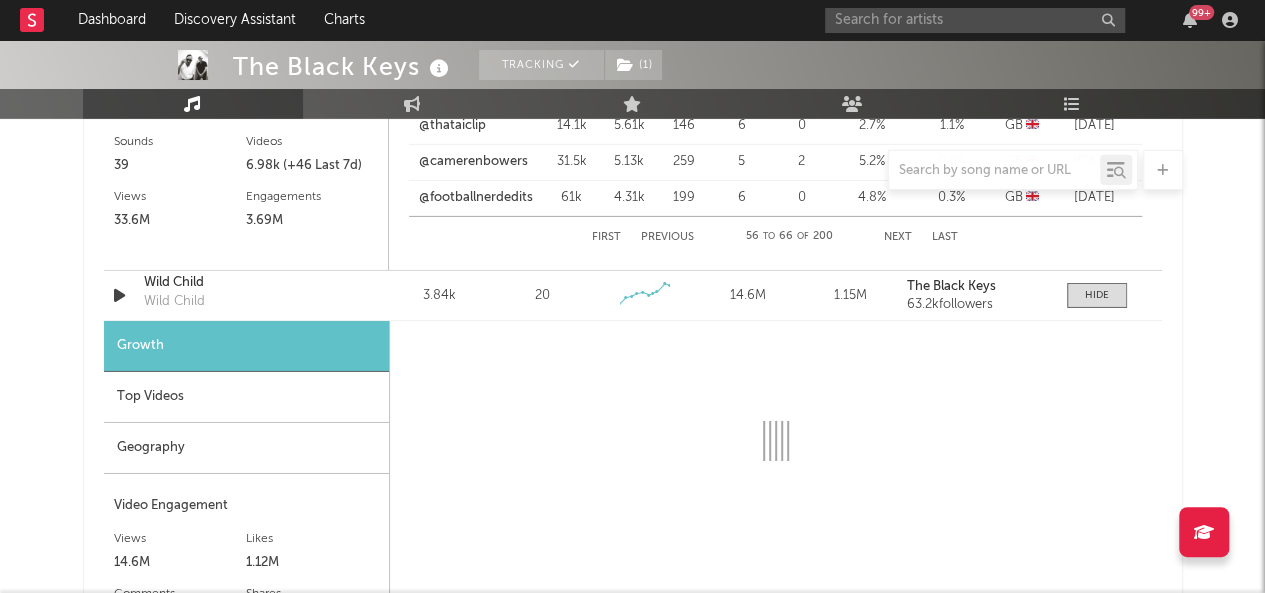 click on "Geography" at bounding box center (246, 448) 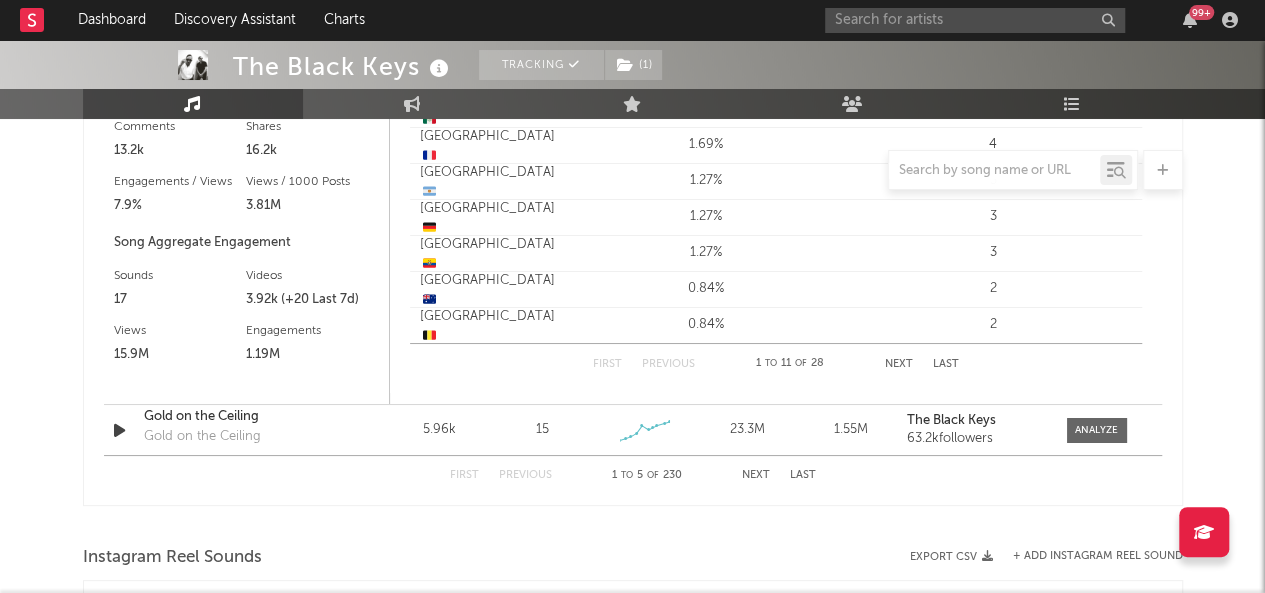 scroll, scrollTop: 3663, scrollLeft: 0, axis: vertical 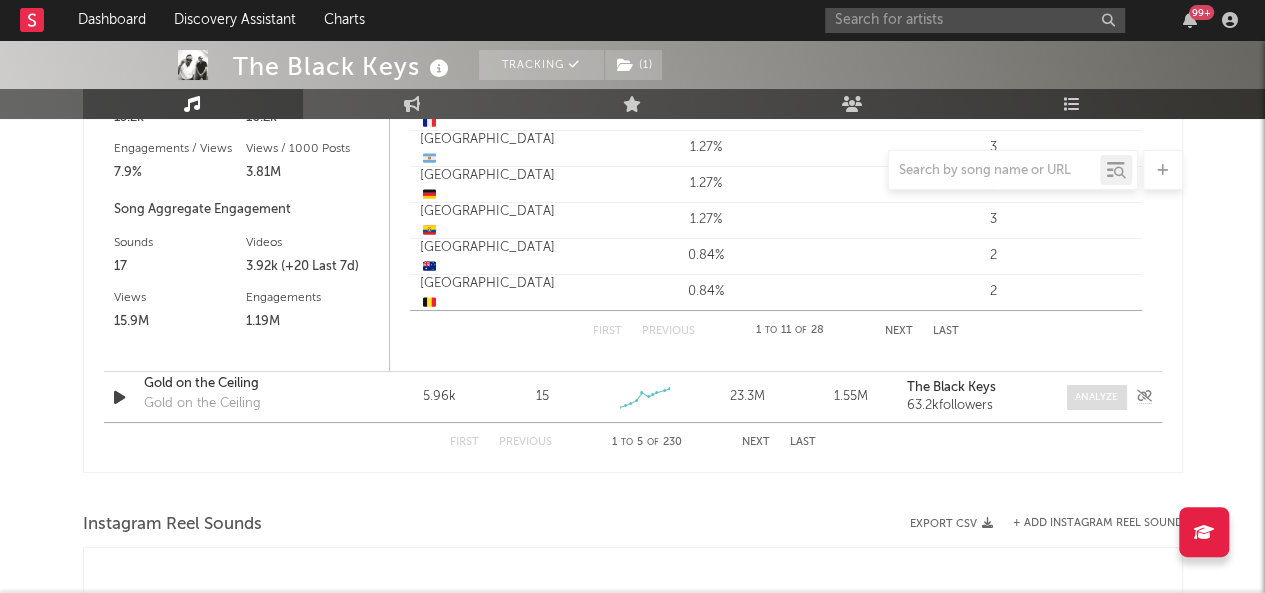 click at bounding box center [1096, 397] 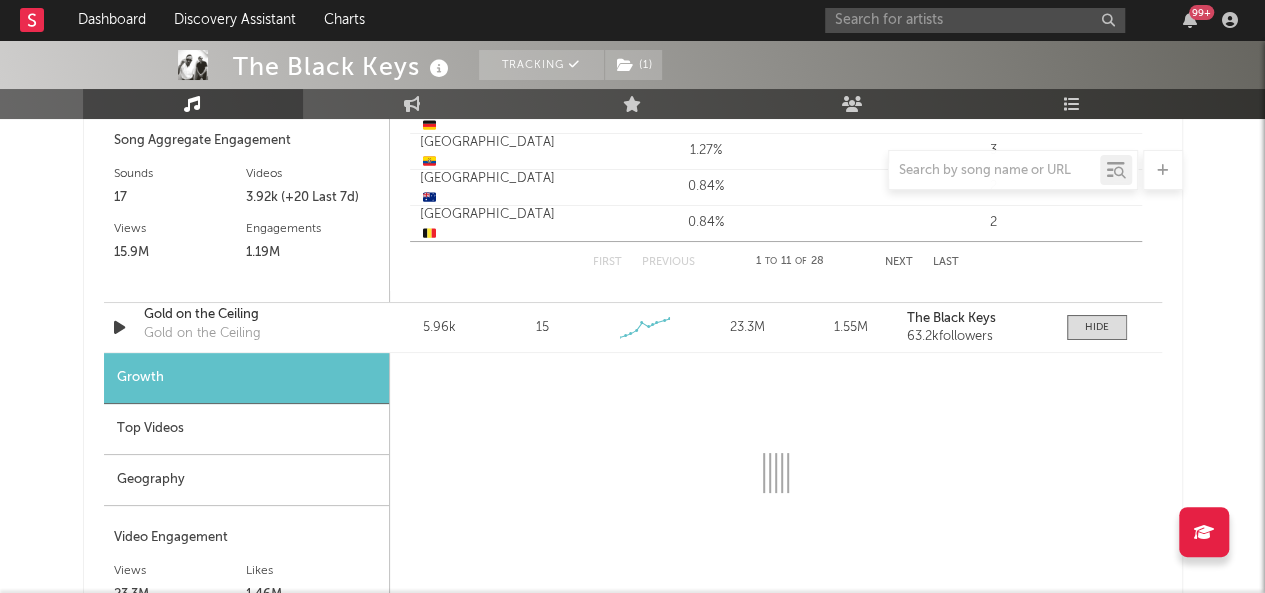 scroll, scrollTop: 3763, scrollLeft: 0, axis: vertical 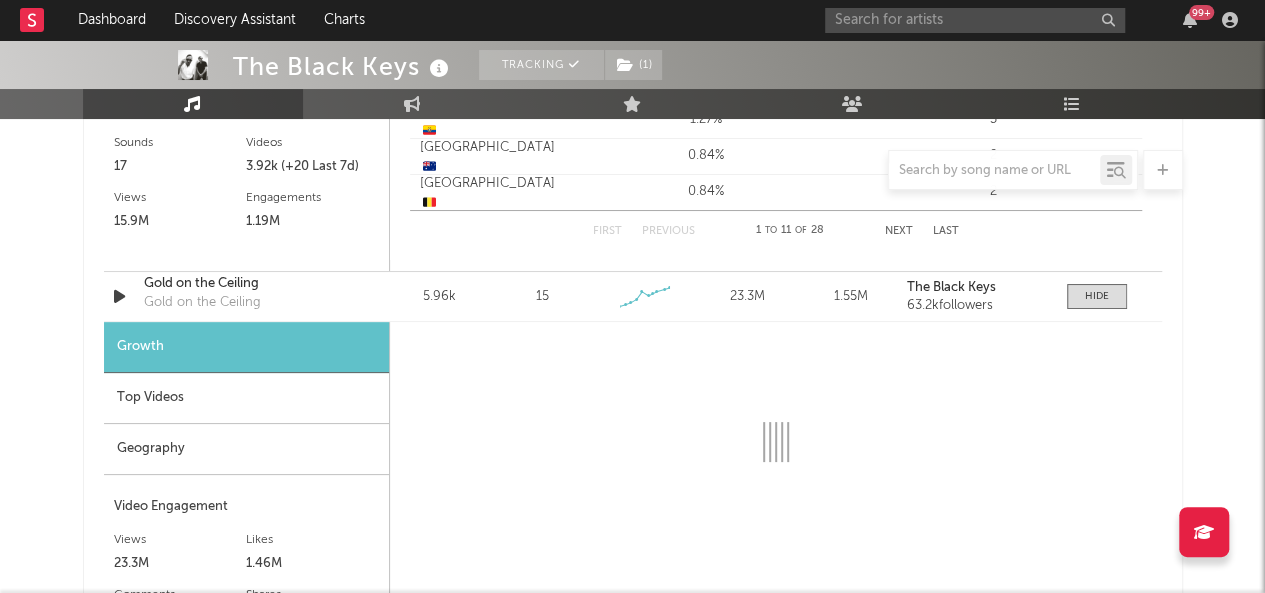 click on "Geography" at bounding box center [246, 449] 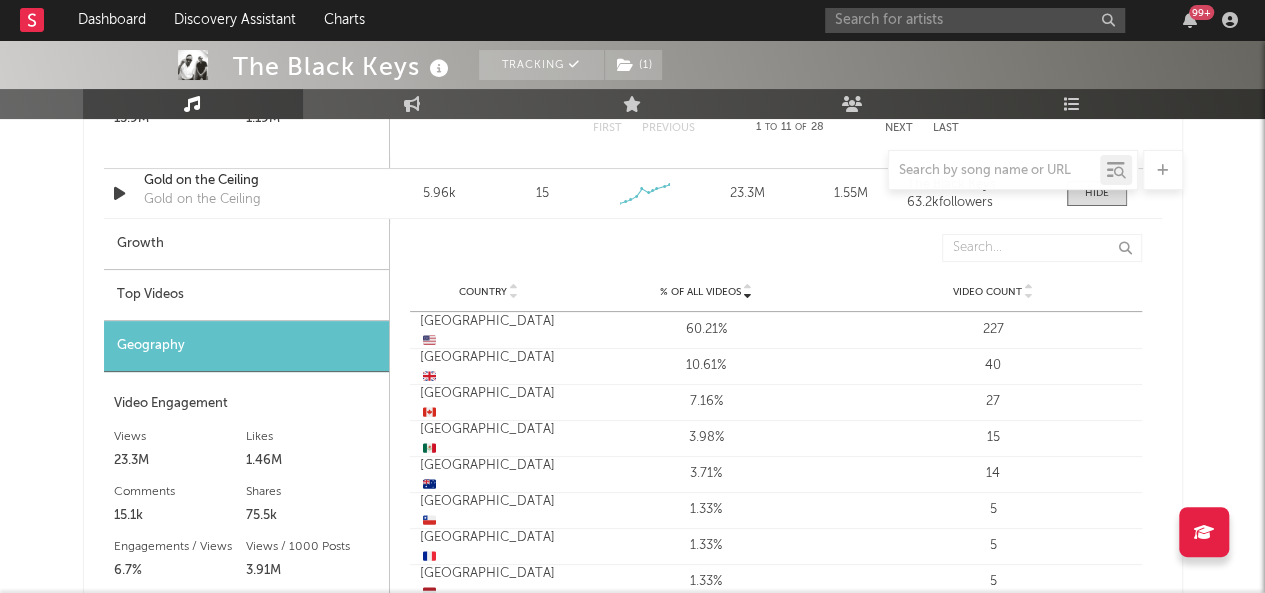 scroll, scrollTop: 3863, scrollLeft: 0, axis: vertical 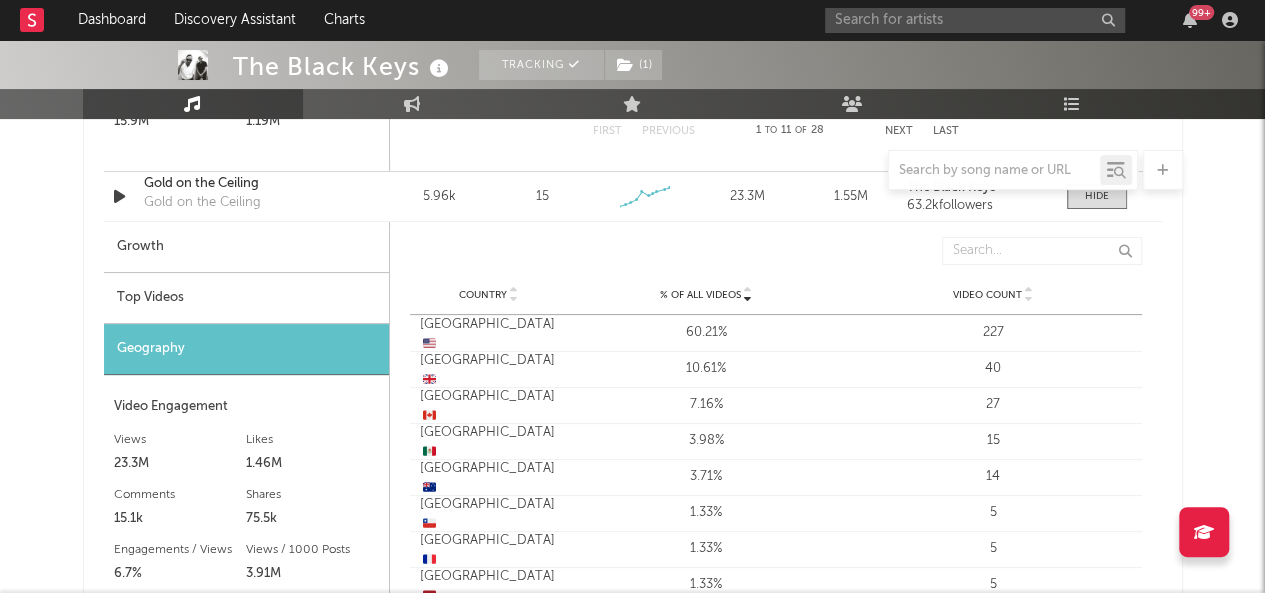click on "Top Videos" at bounding box center (246, 298) 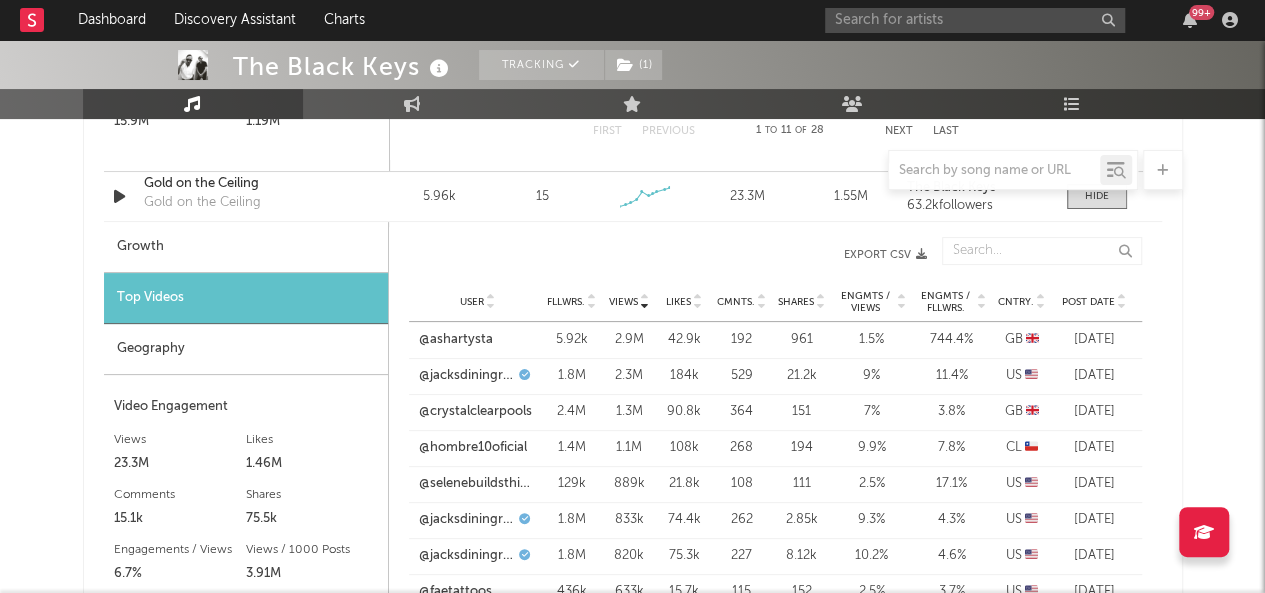 click at bounding box center [1041, 298] 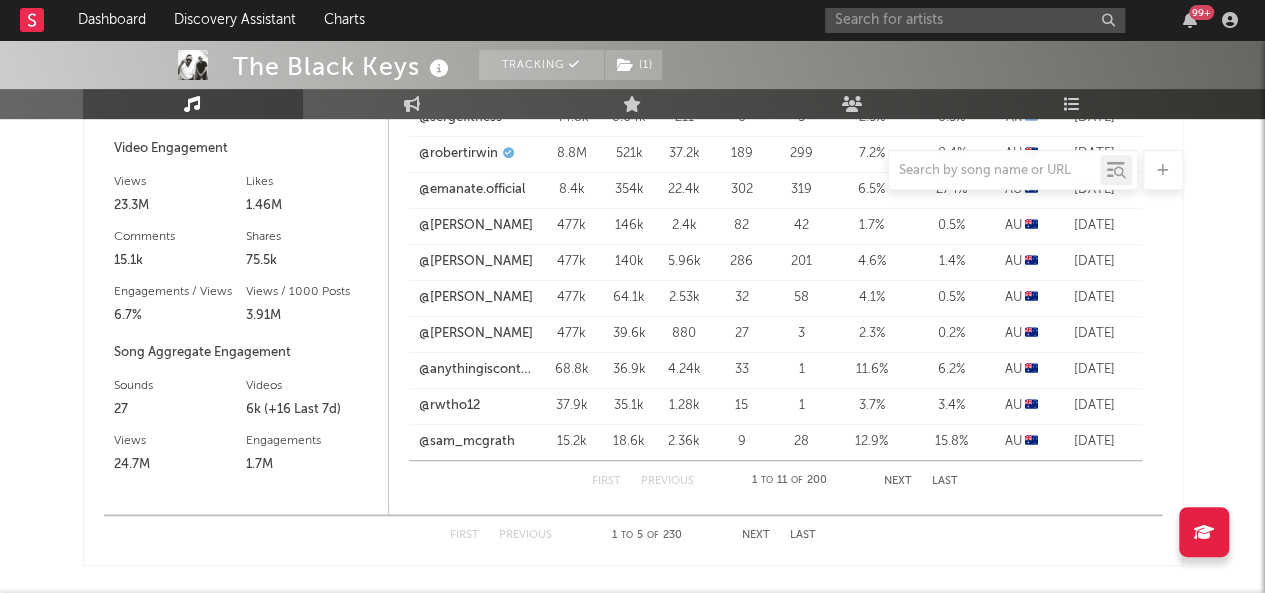 scroll, scrollTop: 4163, scrollLeft: 0, axis: vertical 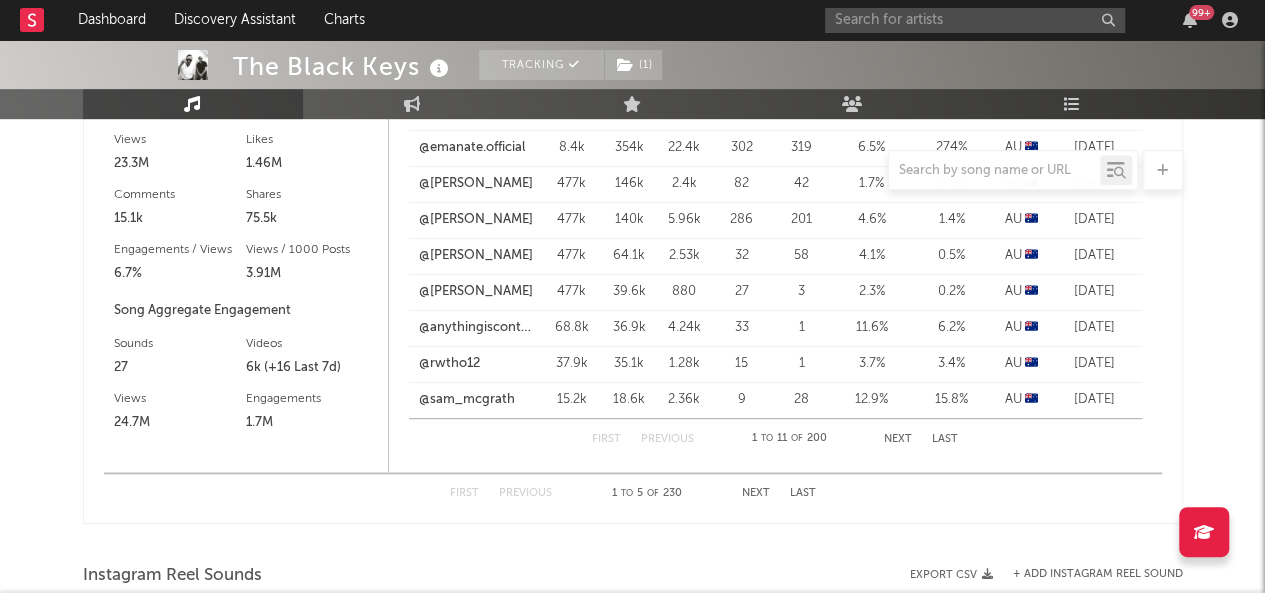 click on "Next" at bounding box center (898, 439) 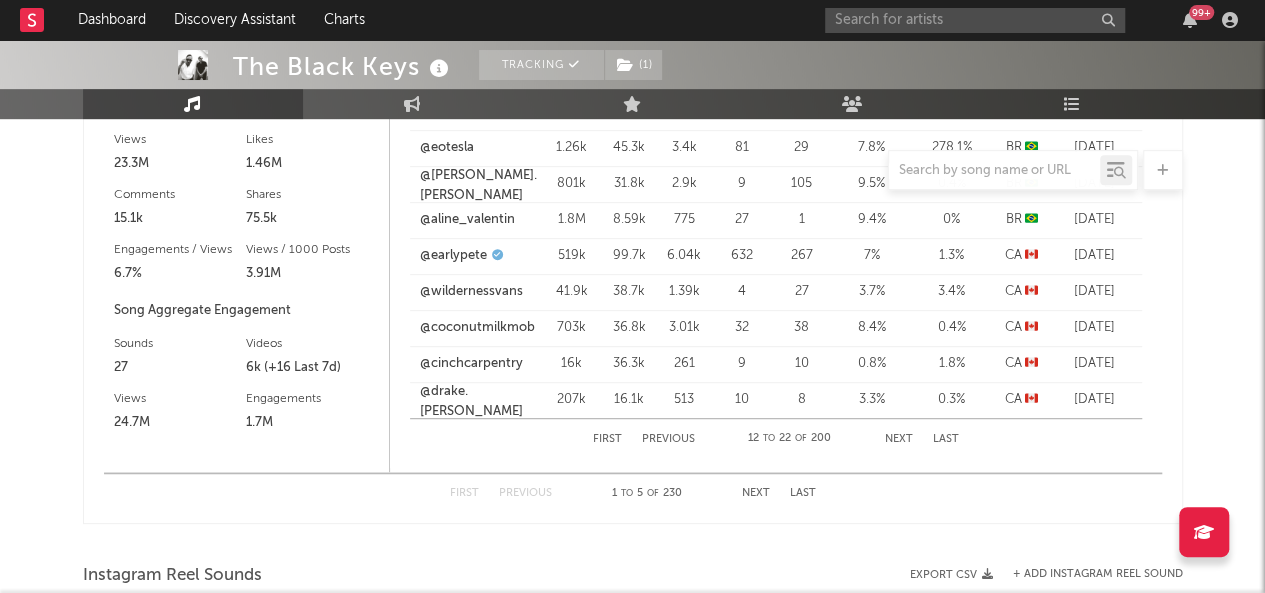 click on "Next" at bounding box center [899, 439] 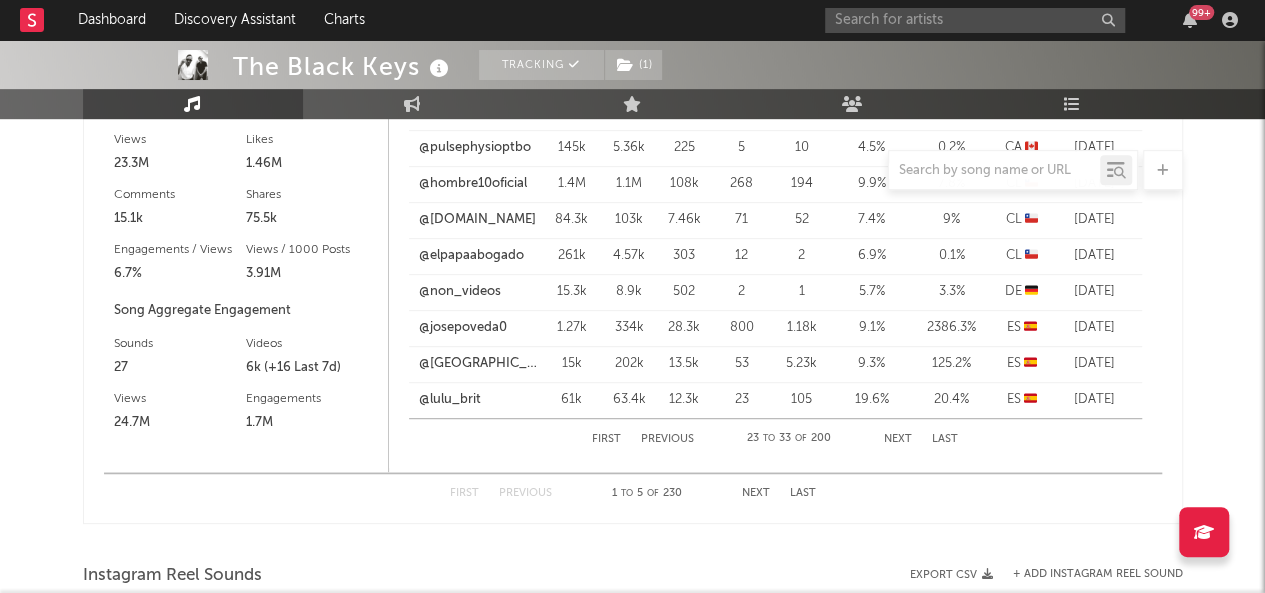 click on "Next" at bounding box center (898, 439) 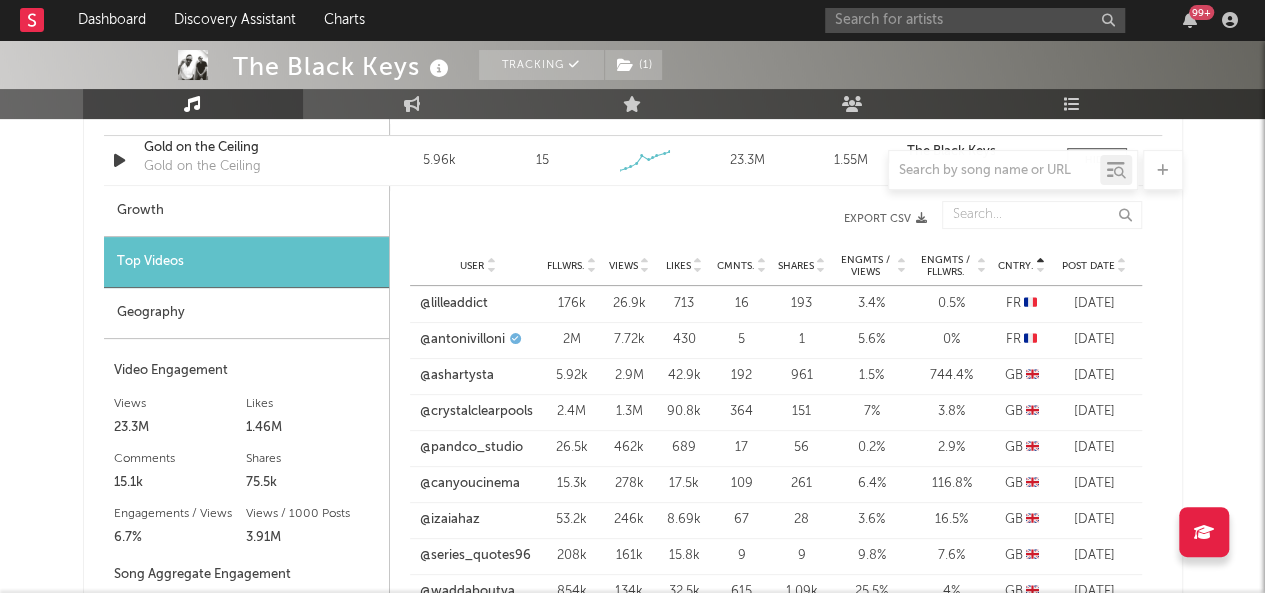 scroll, scrollTop: 3863, scrollLeft: 0, axis: vertical 